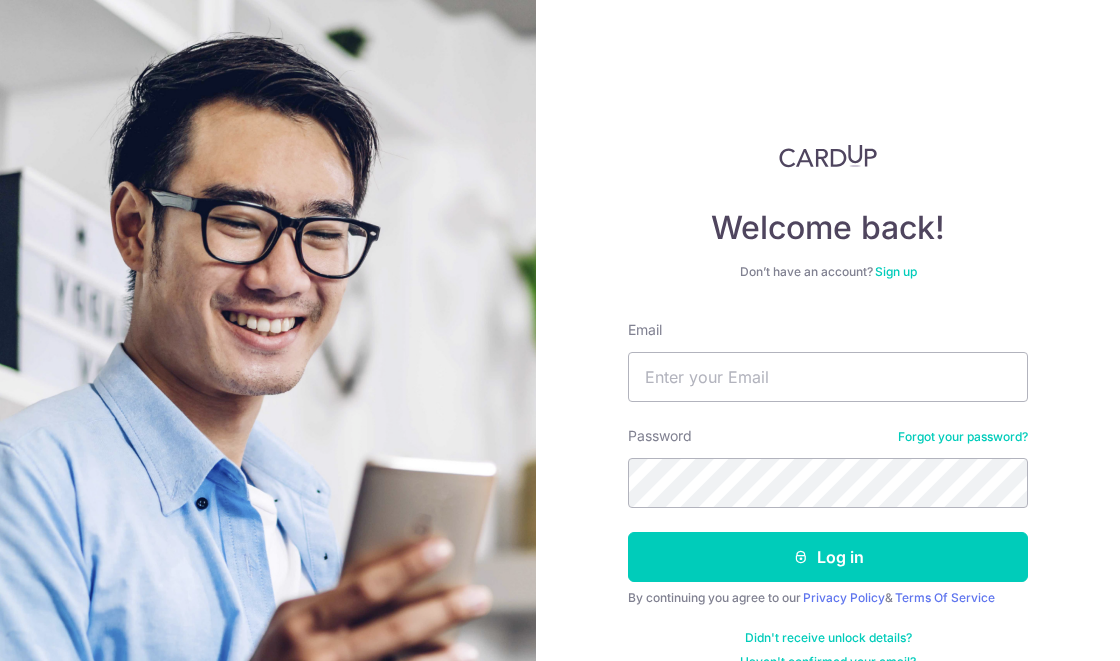 scroll, scrollTop: 0, scrollLeft: 0, axis: both 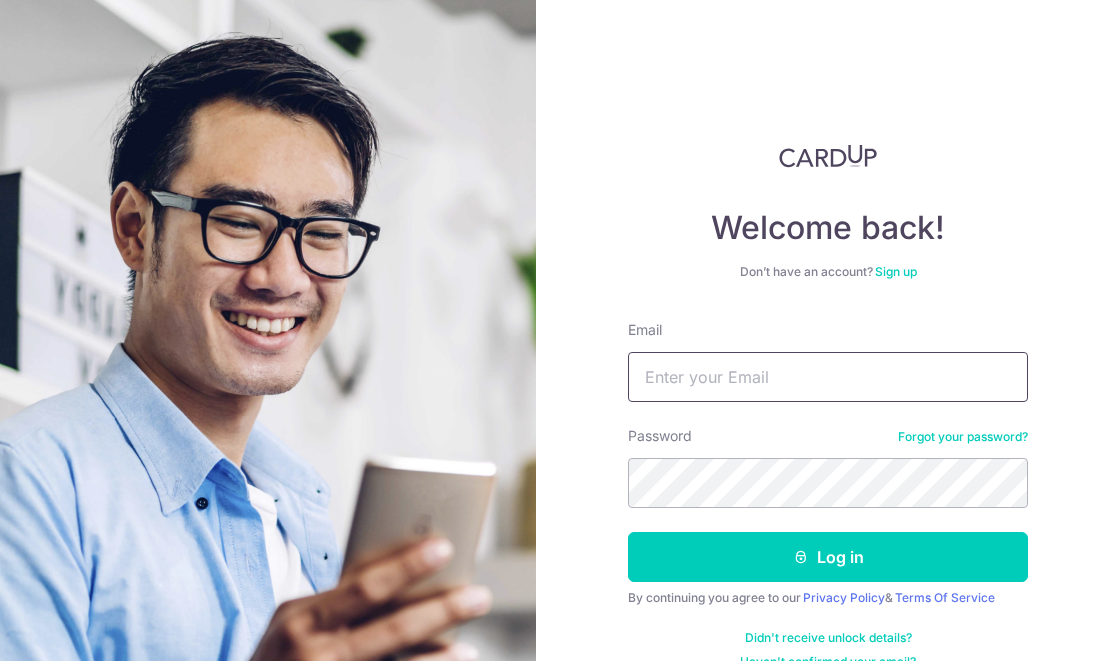 click on "Email" at bounding box center (828, 377) 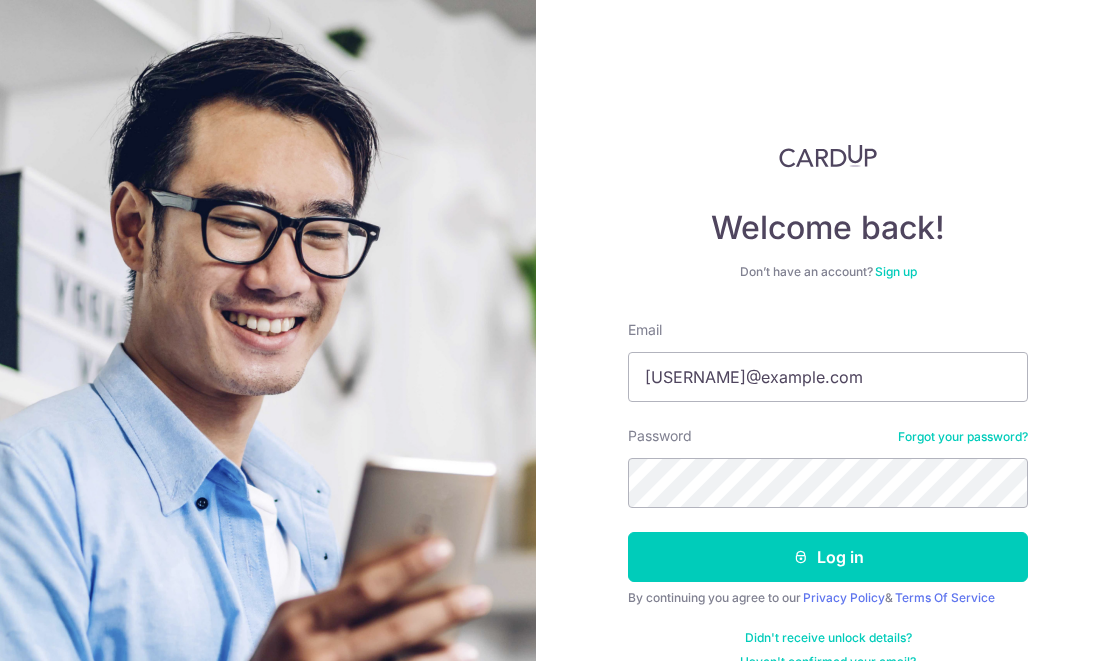 click on "Log in" at bounding box center (828, 557) 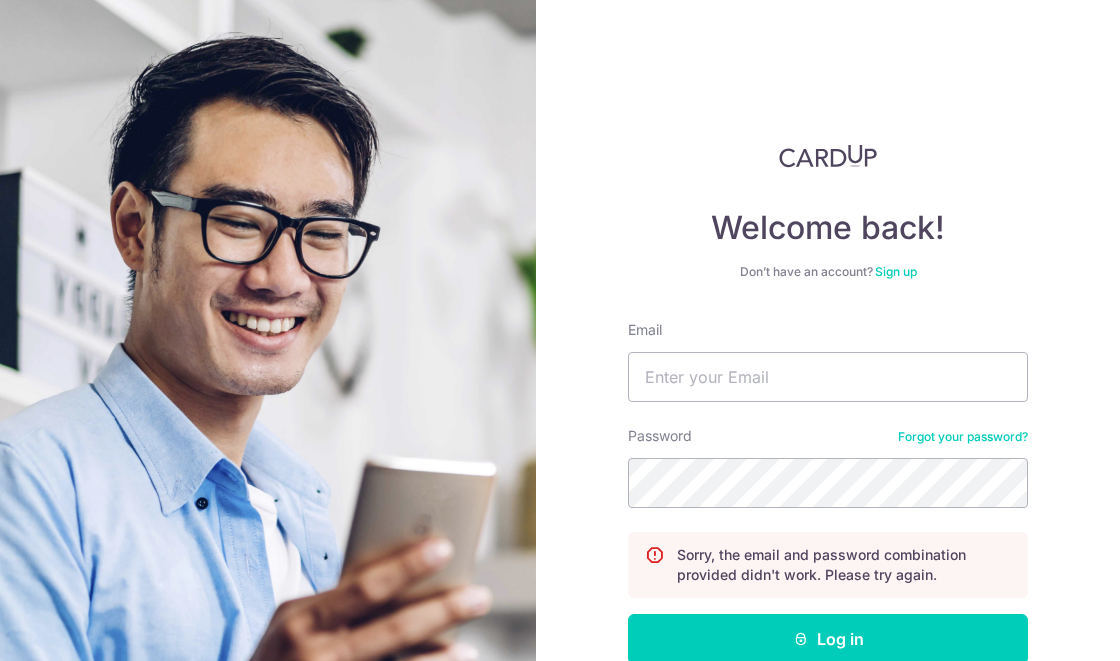 scroll, scrollTop: 0, scrollLeft: 0, axis: both 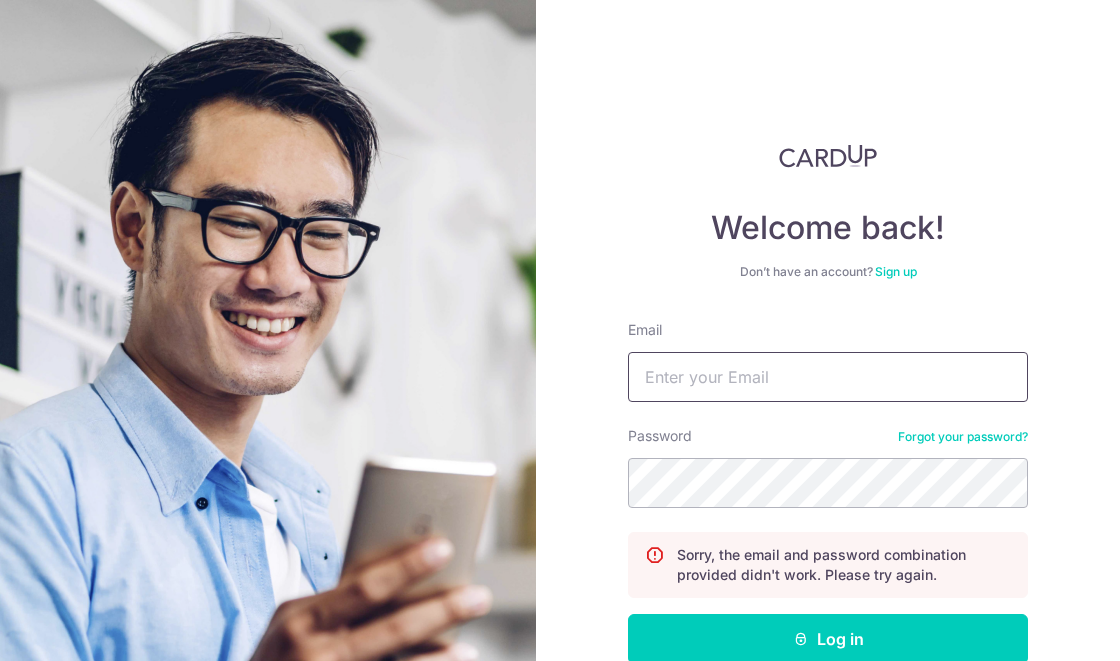 click on "Email" at bounding box center [828, 377] 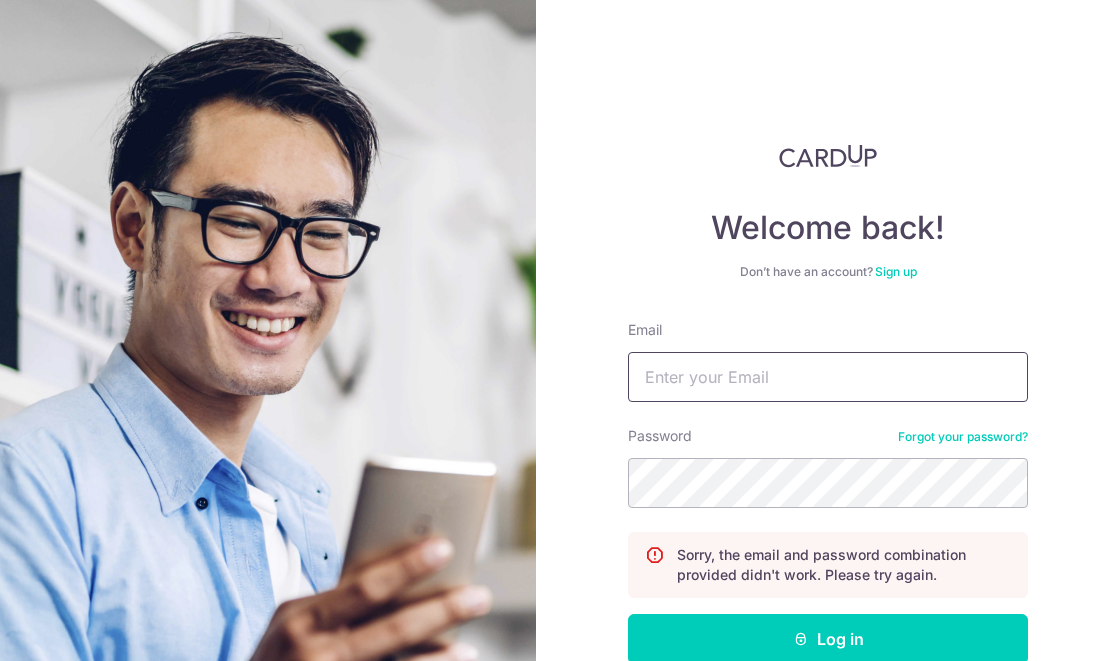 click on "Email" at bounding box center (828, 377) 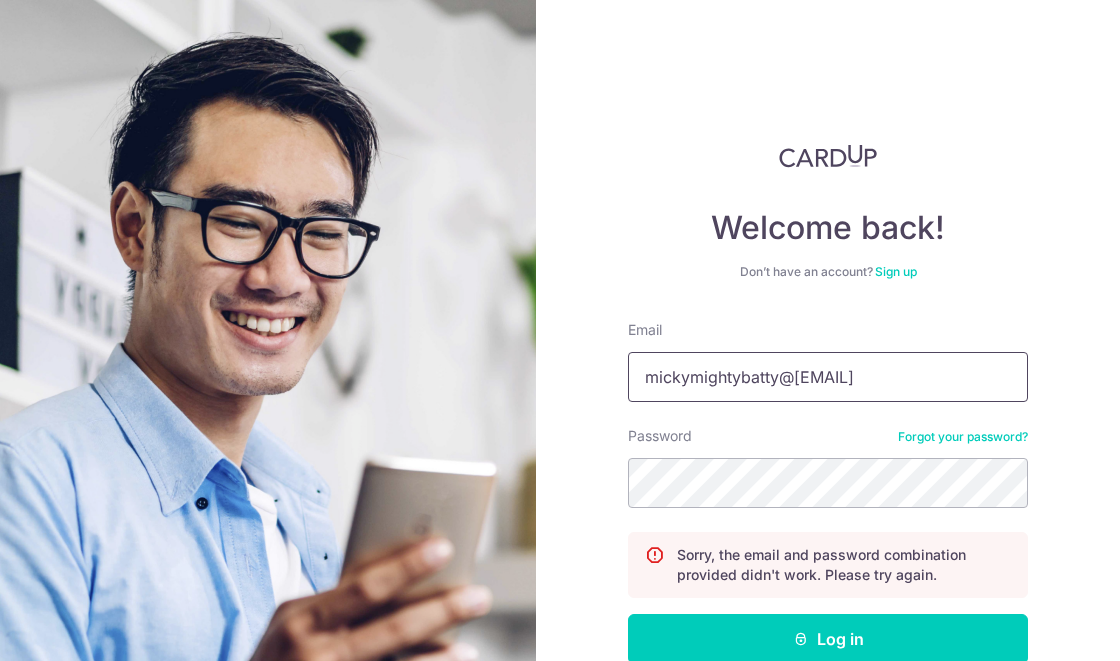 type on "mickymightybatty@yahoo.com.sg" 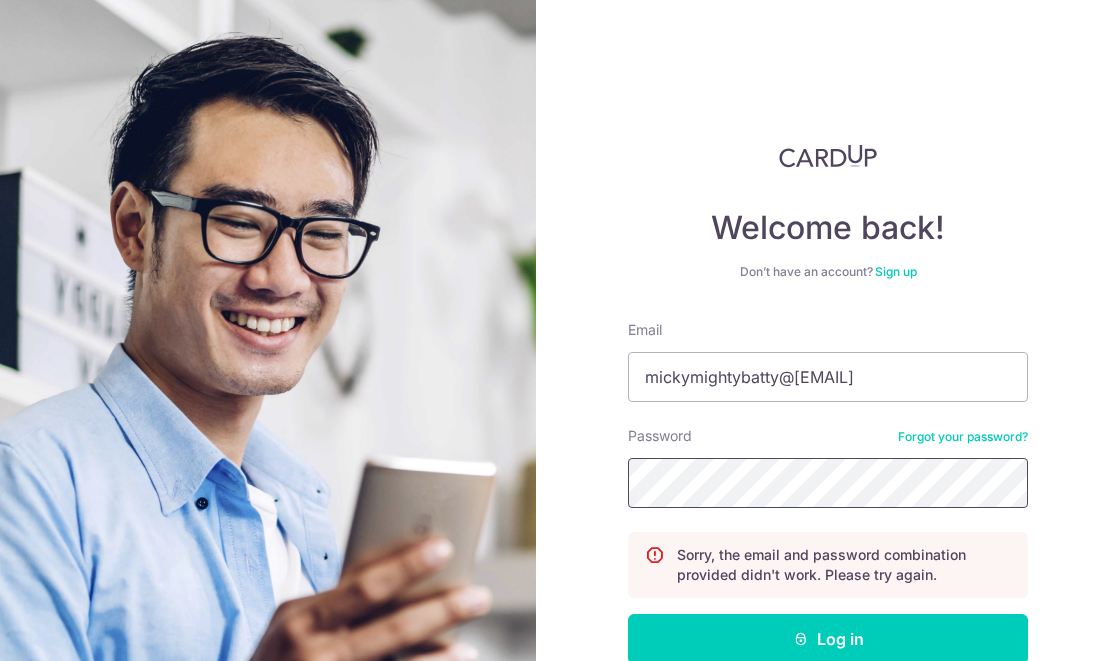 scroll, scrollTop: 18, scrollLeft: 0, axis: vertical 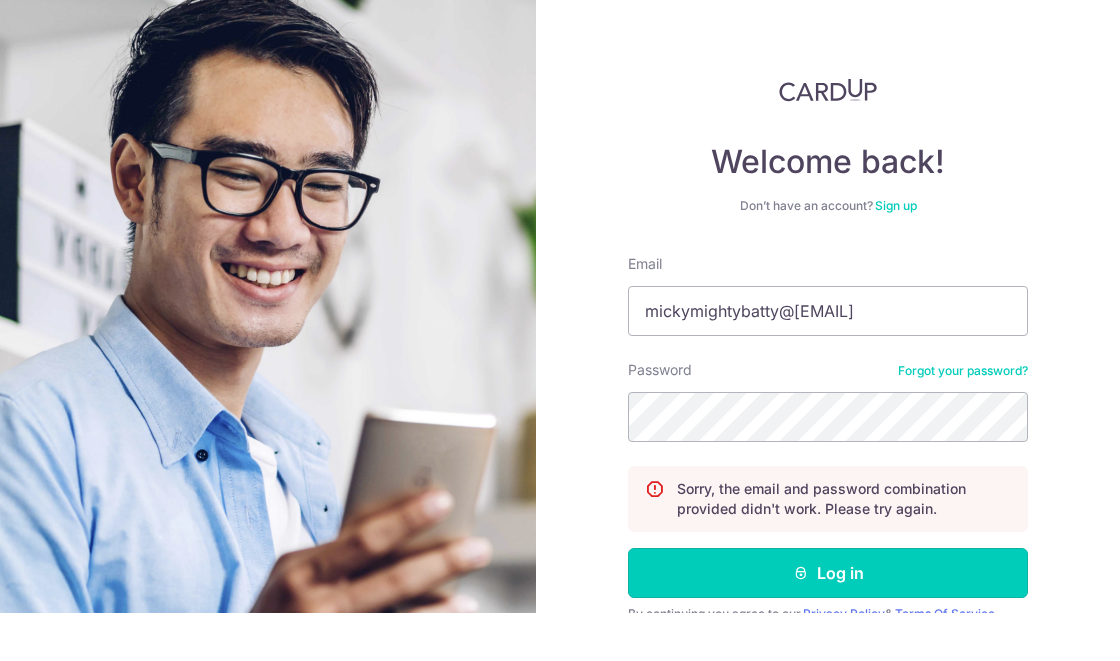 click on "Log in" at bounding box center (828, 621) 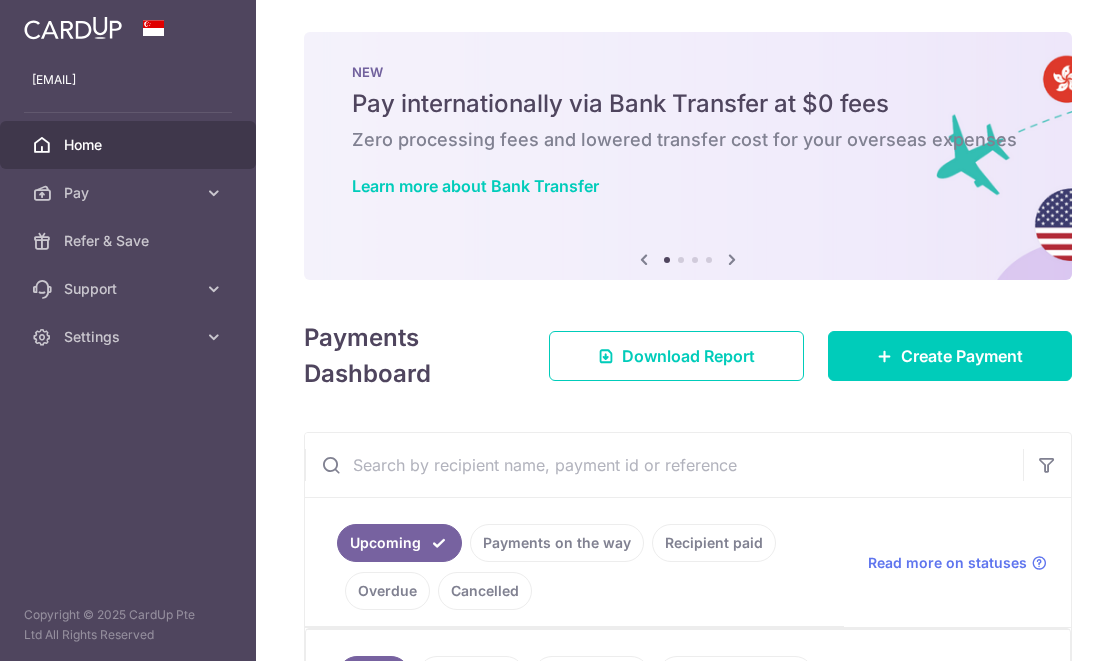 scroll, scrollTop: 0, scrollLeft: 0, axis: both 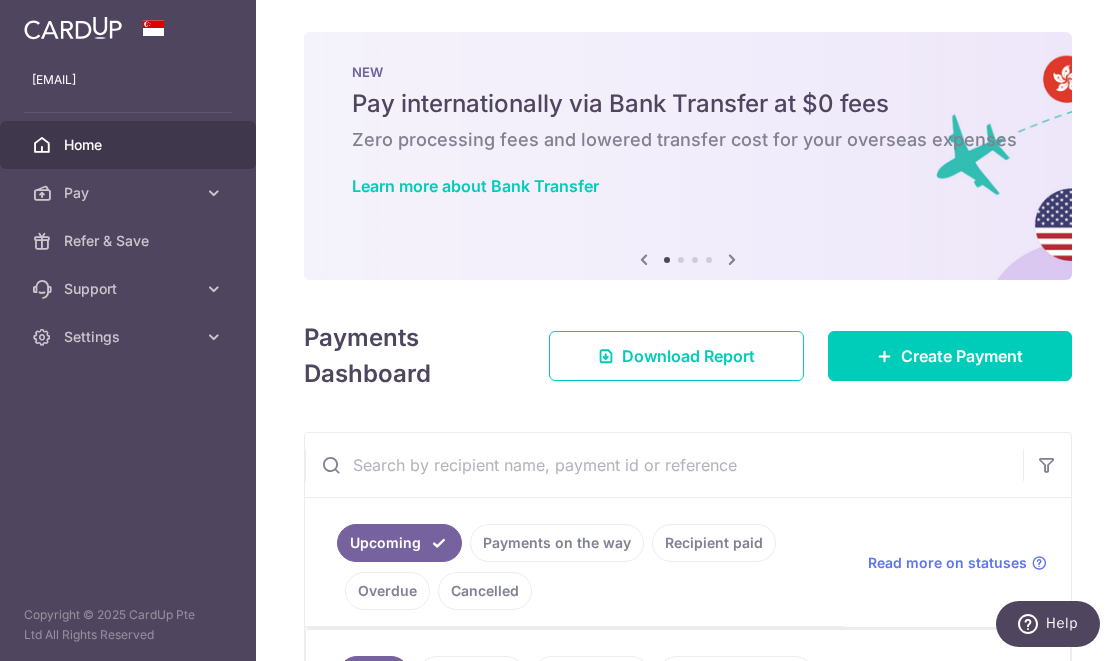 click on "Pay" at bounding box center (130, 193) 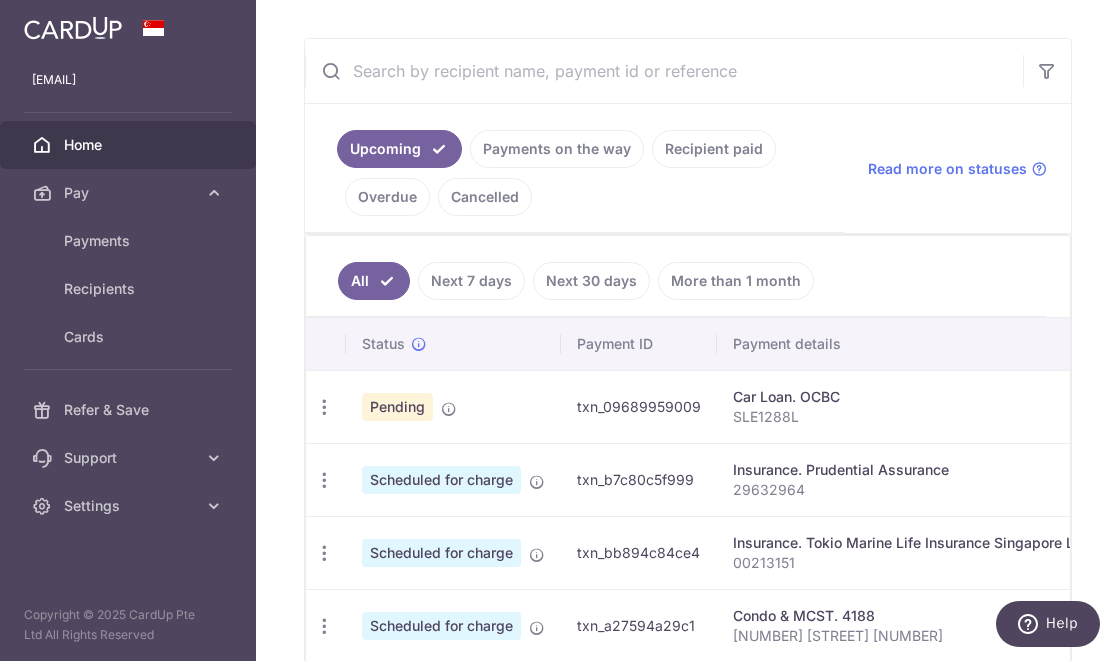 scroll, scrollTop: 396, scrollLeft: 0, axis: vertical 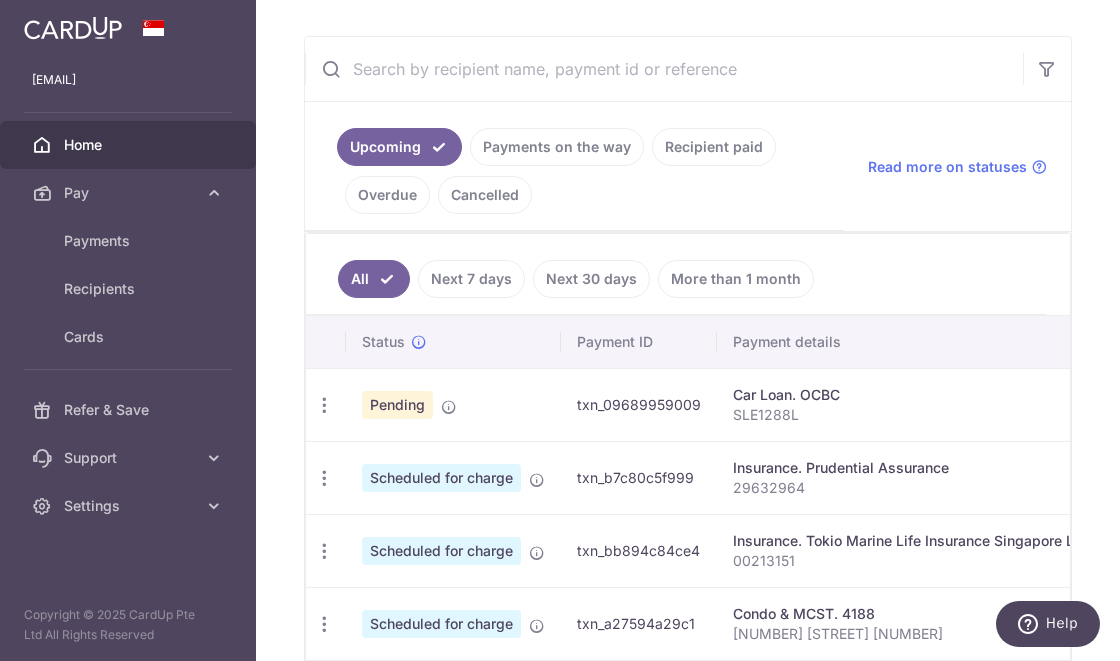click at bounding box center (324, 405) 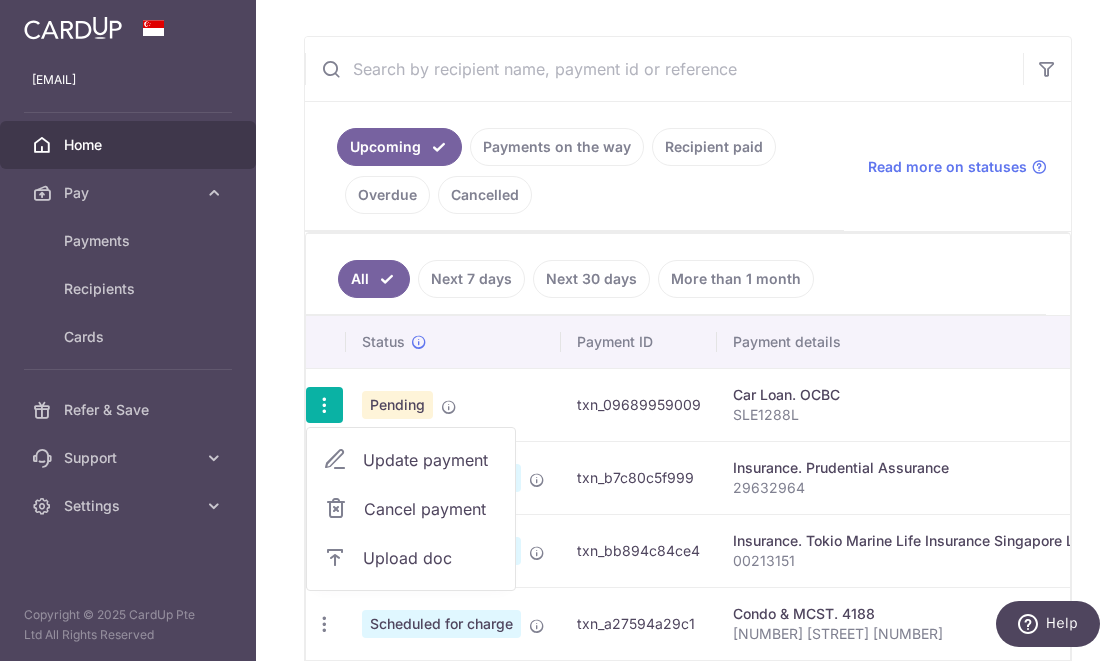 click on "Cancel payment" at bounding box center (431, 509) 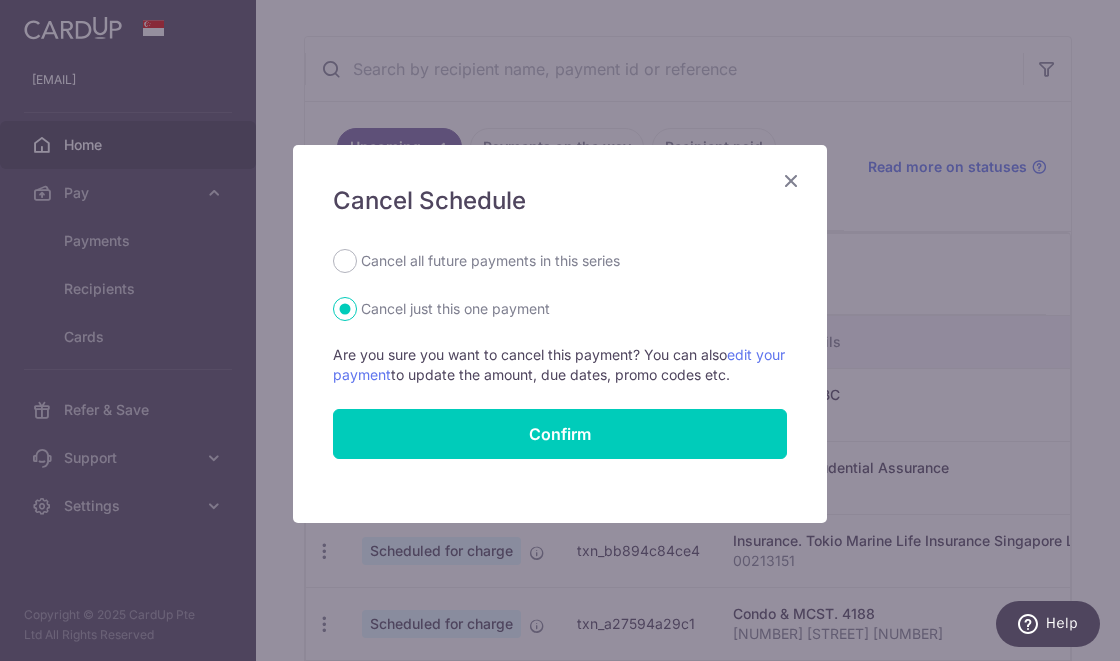 click on "Cancel all future payments in this series" at bounding box center [490, 261] 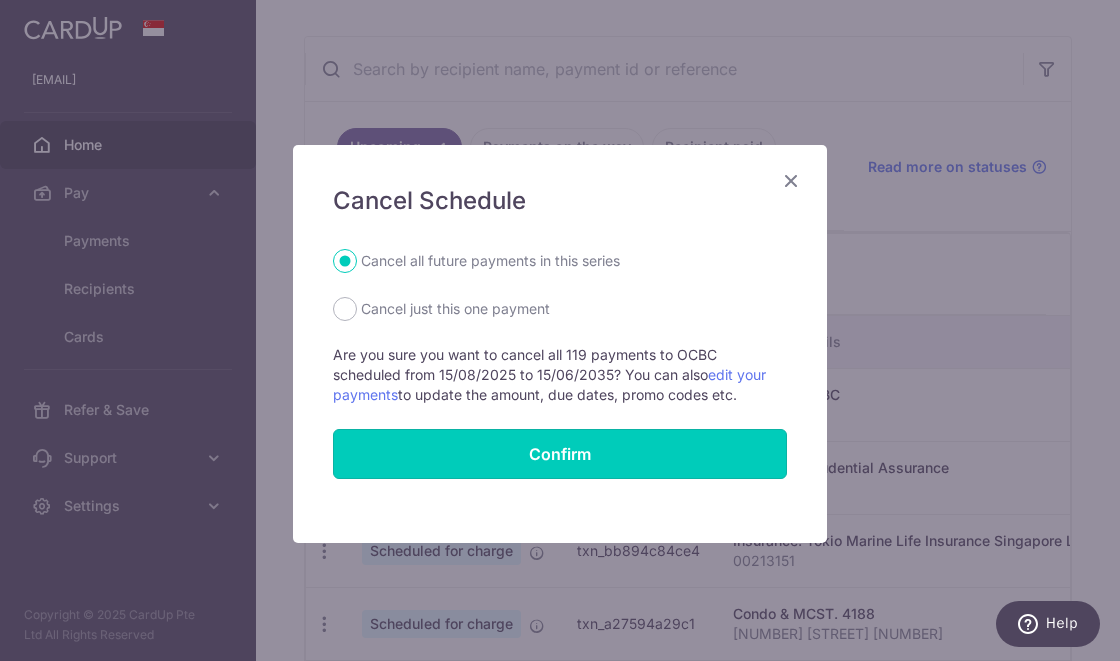 click on "Confirm" at bounding box center (560, 454) 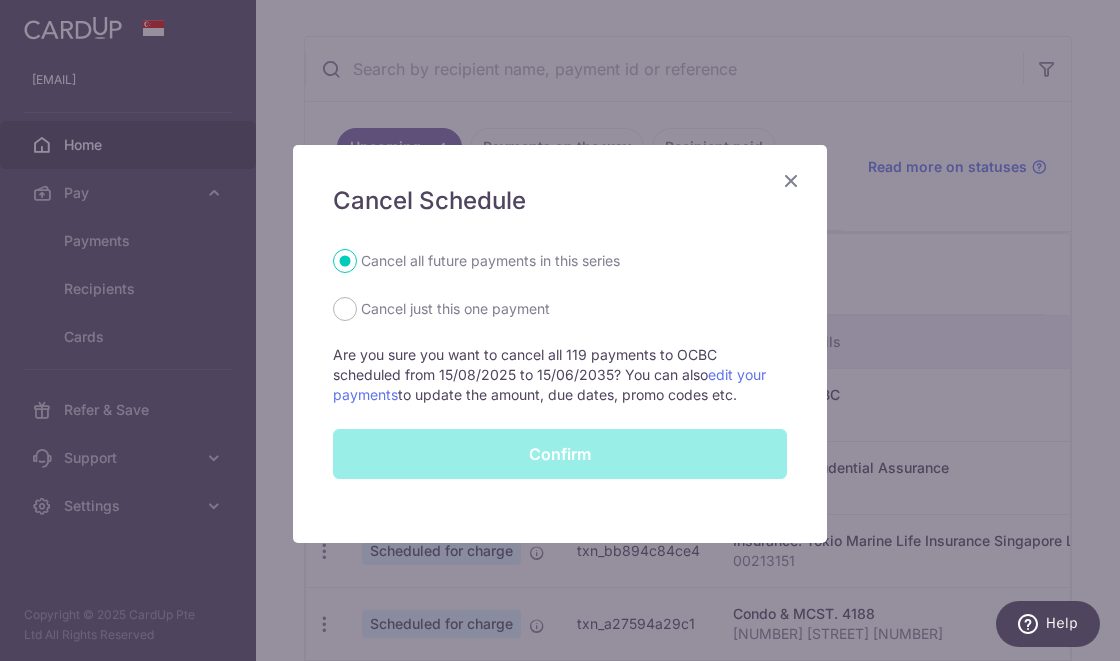 click on "Confirm" at bounding box center (560, 454) 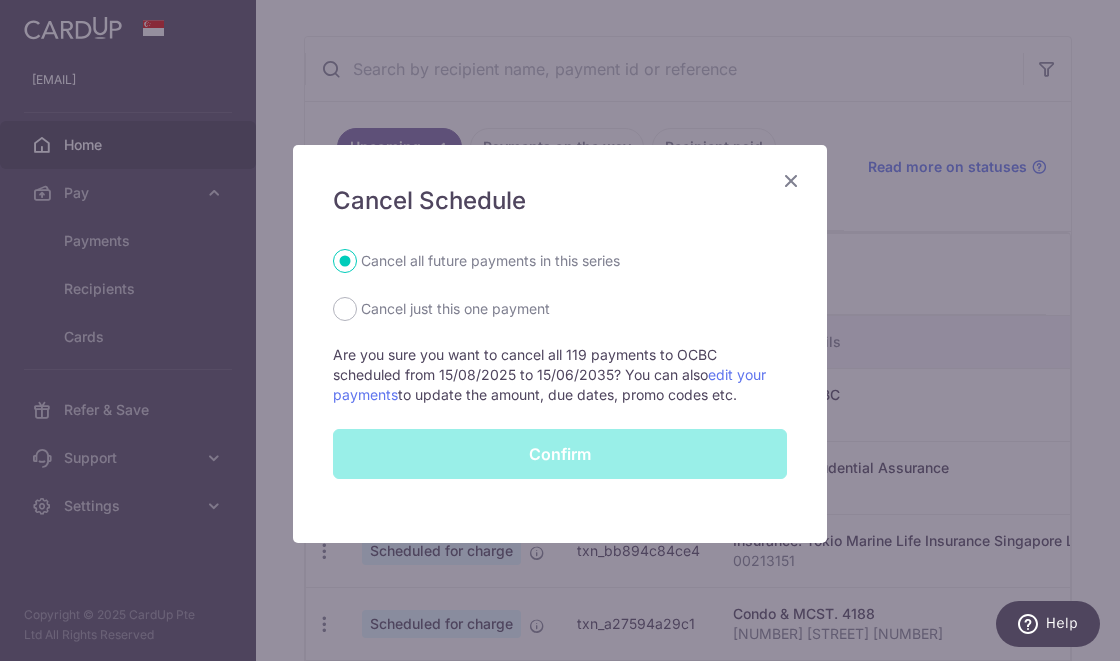 click on "Confirm" at bounding box center [560, 454] 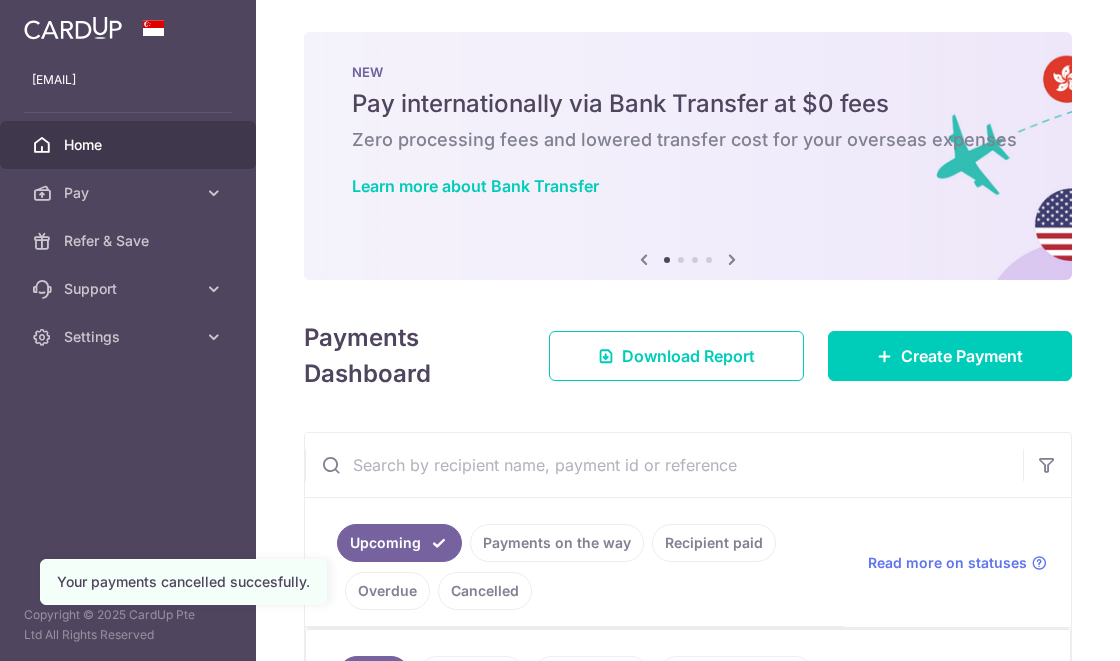 scroll, scrollTop: 0, scrollLeft: 0, axis: both 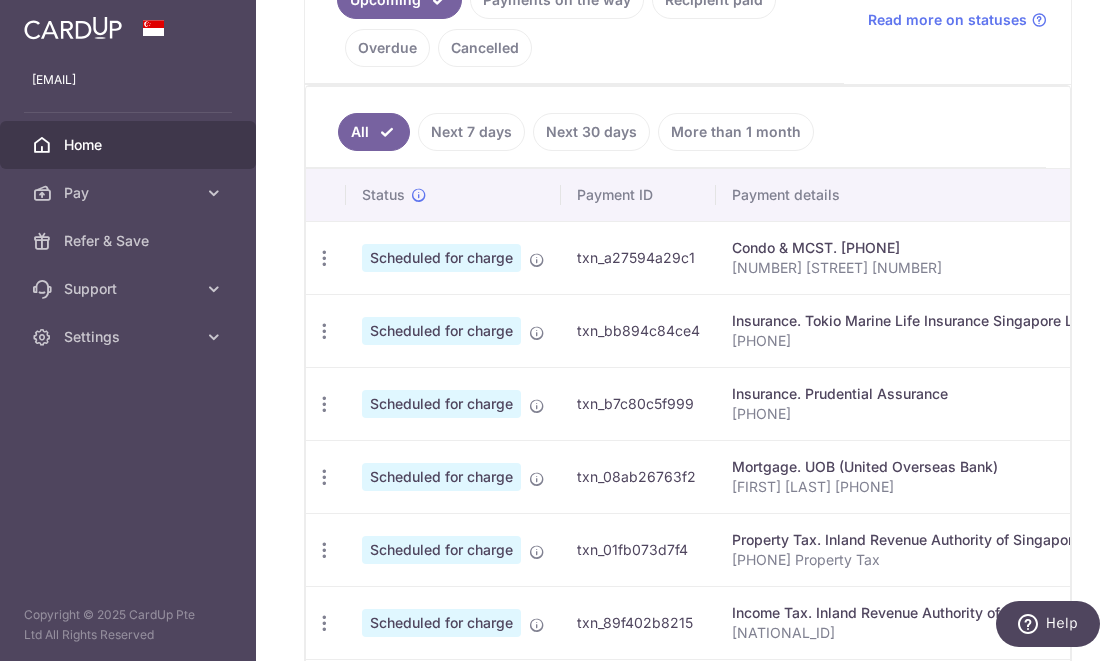 click on "Pay" at bounding box center (130, 193) 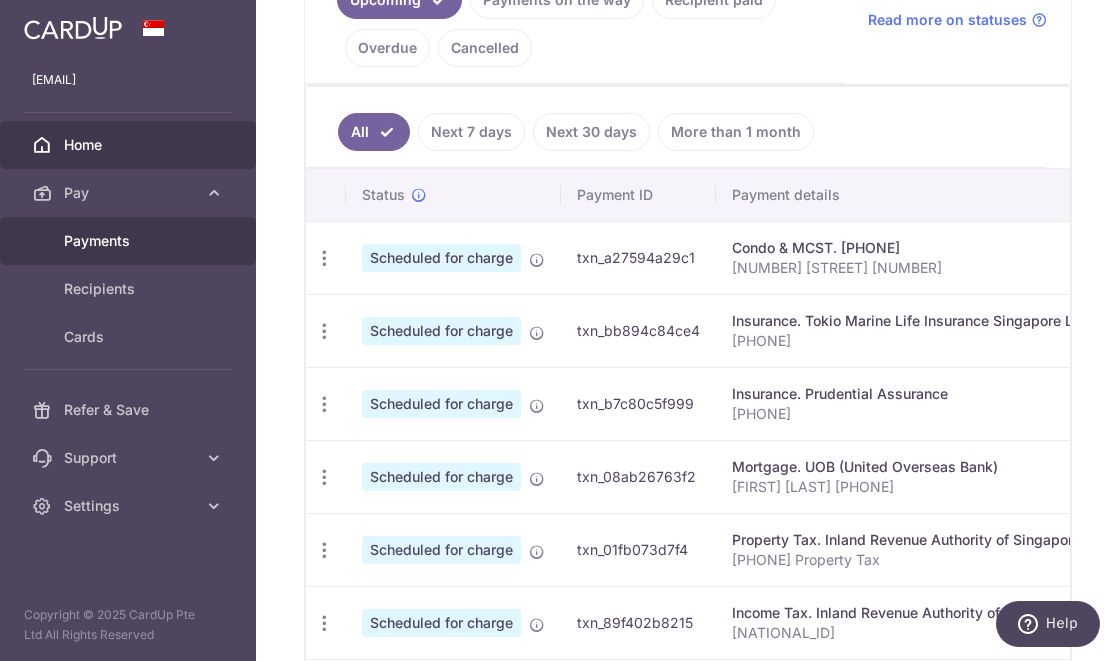 click on "Payments" at bounding box center [128, 241] 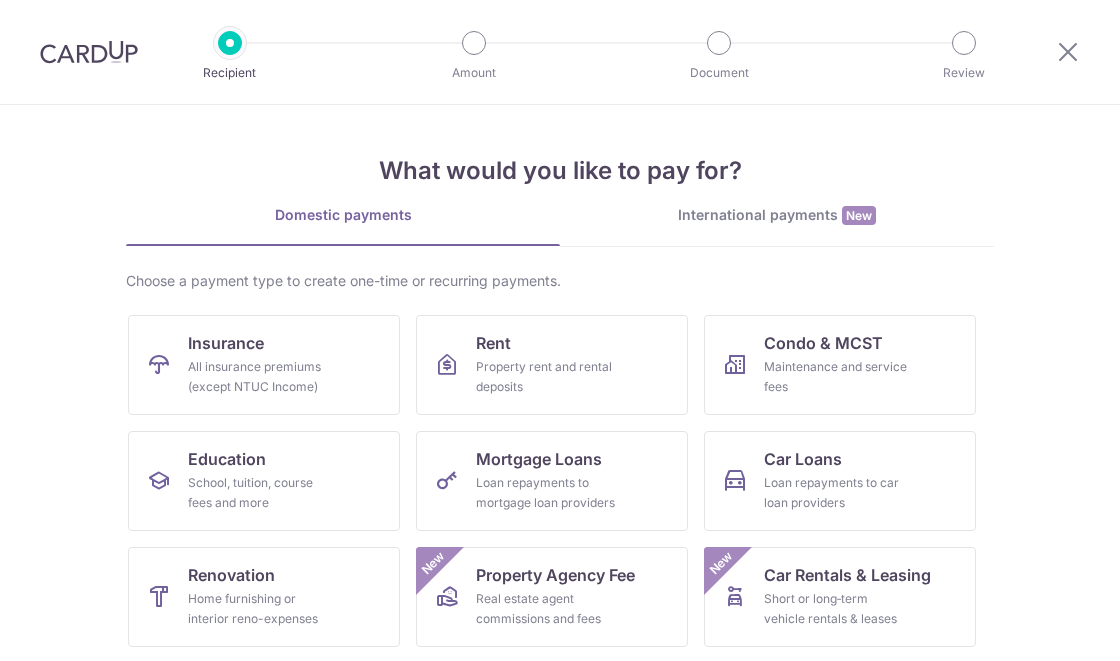 scroll, scrollTop: 0, scrollLeft: 0, axis: both 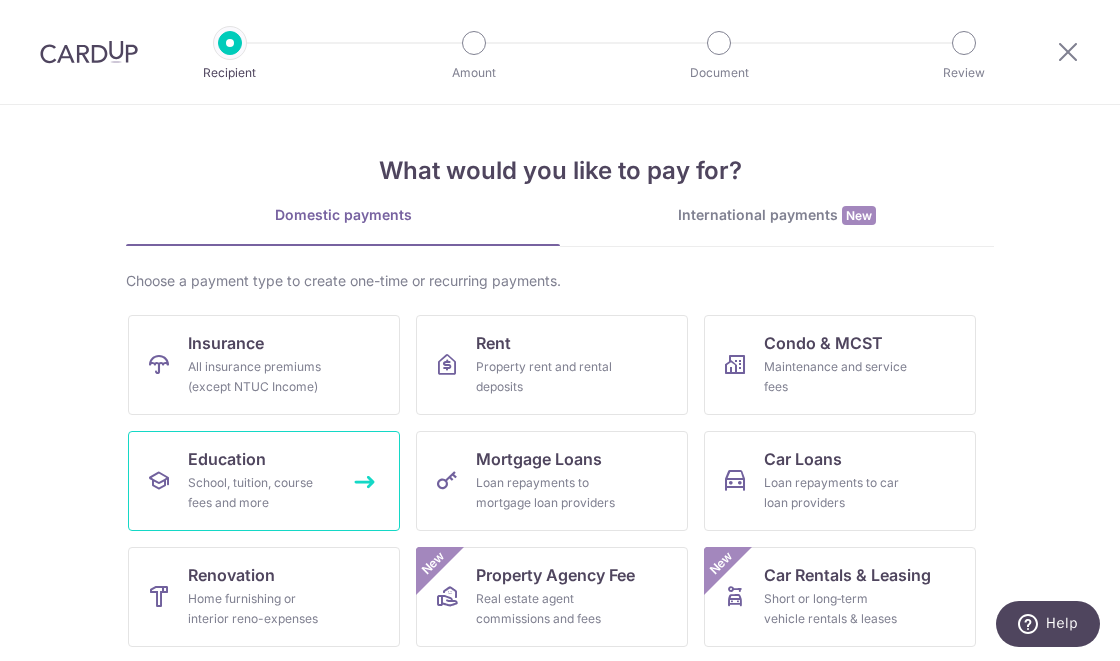 click on "School, tuition, course fees and more" at bounding box center (260, 493) 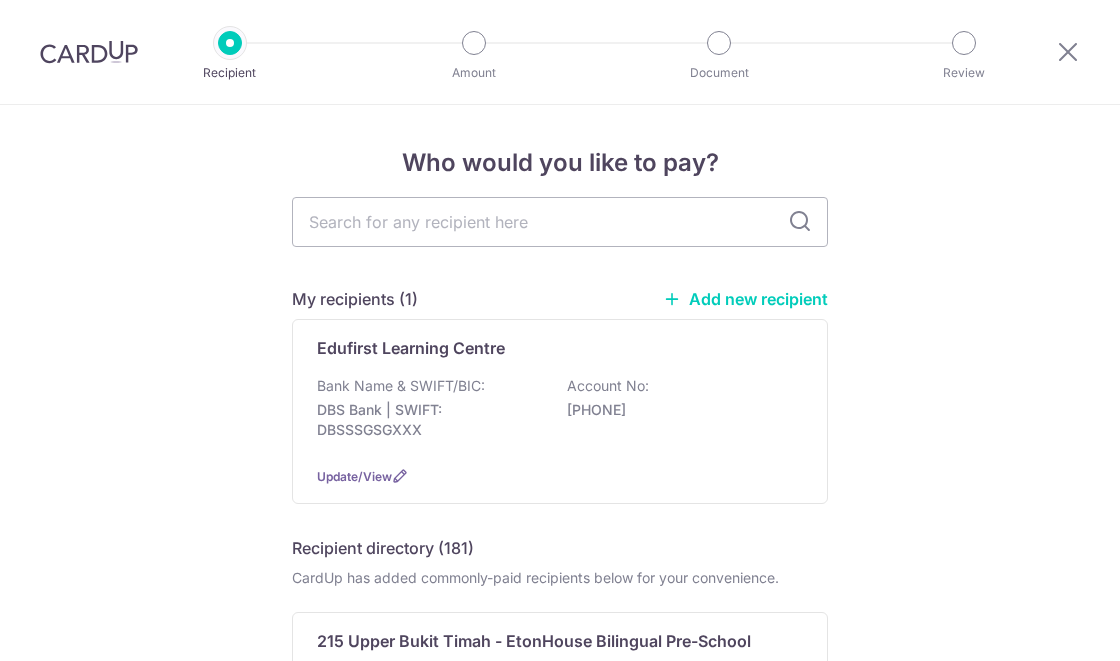 scroll, scrollTop: 0, scrollLeft: 0, axis: both 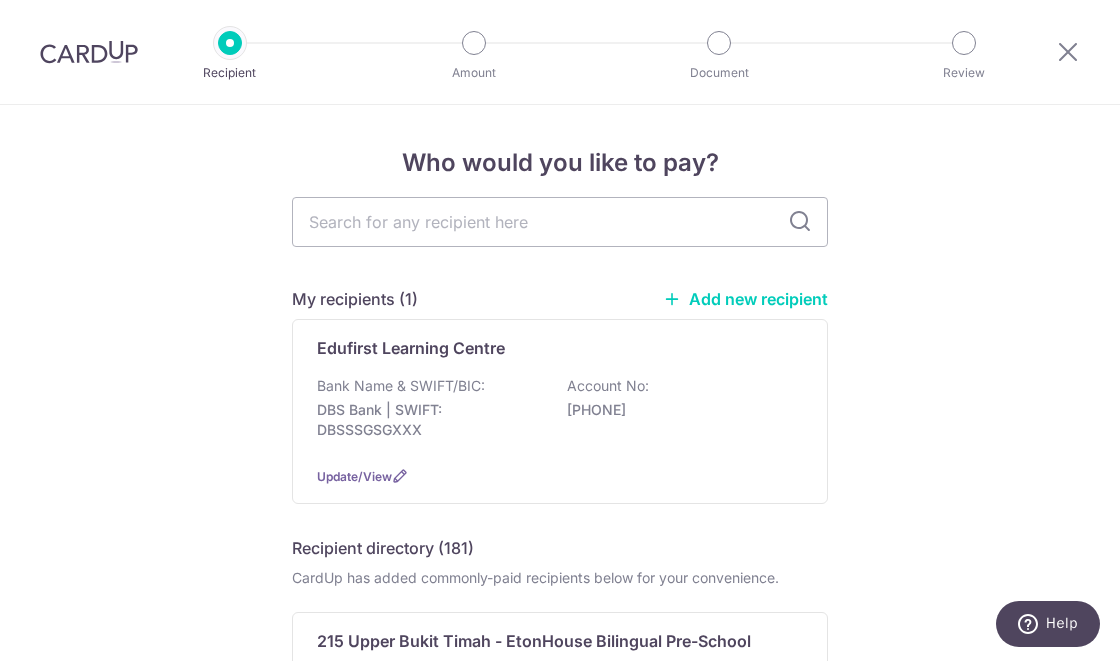 click on "DBS Bank | SWIFT: DBSSSGSGXXX" at bounding box center [429, 420] 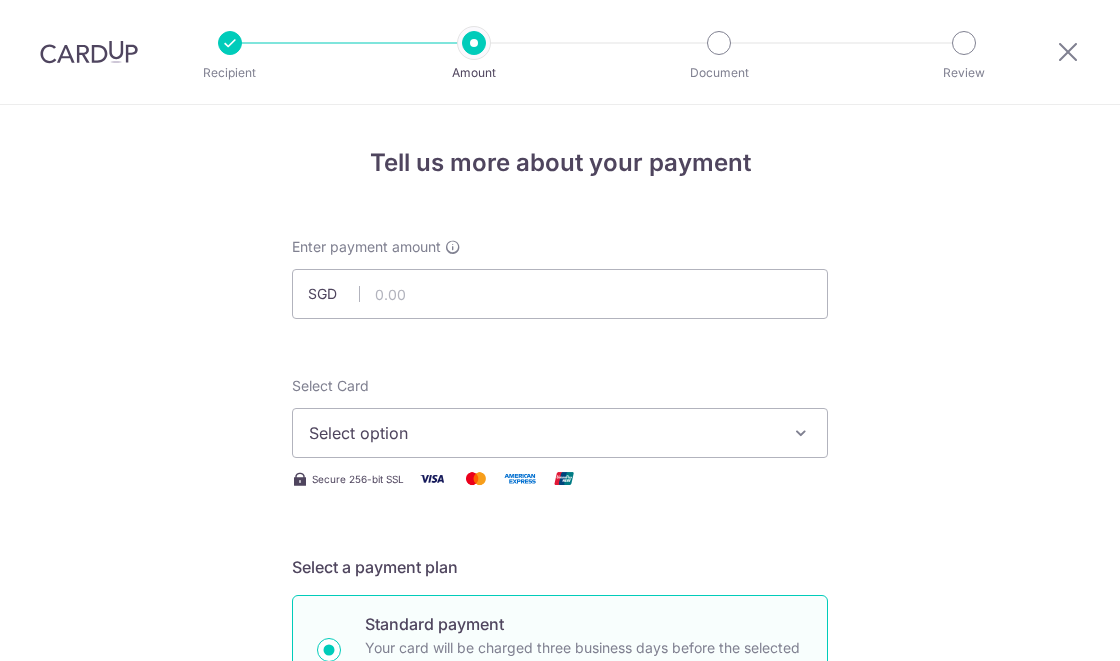 scroll, scrollTop: 0, scrollLeft: 0, axis: both 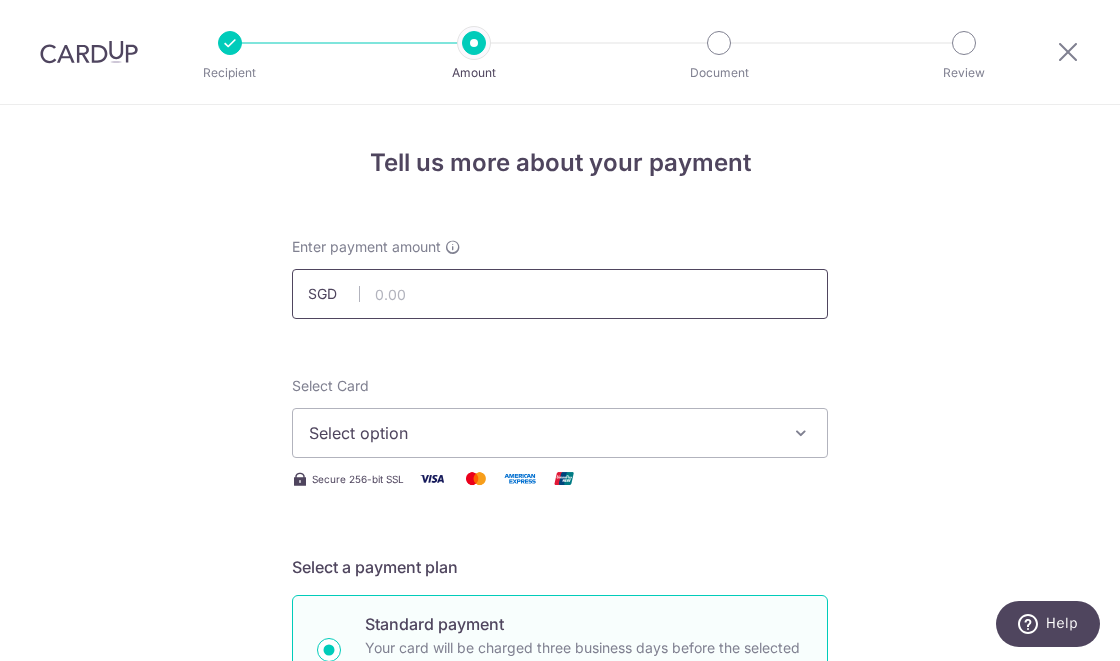 click at bounding box center (560, 294) 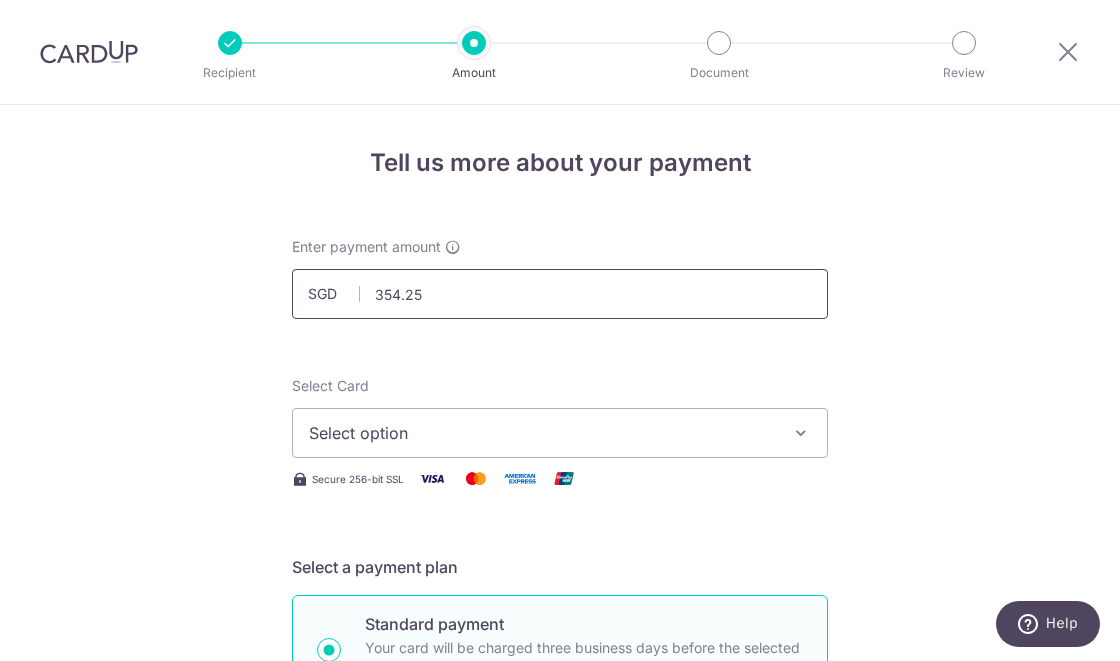 type on "354.25" 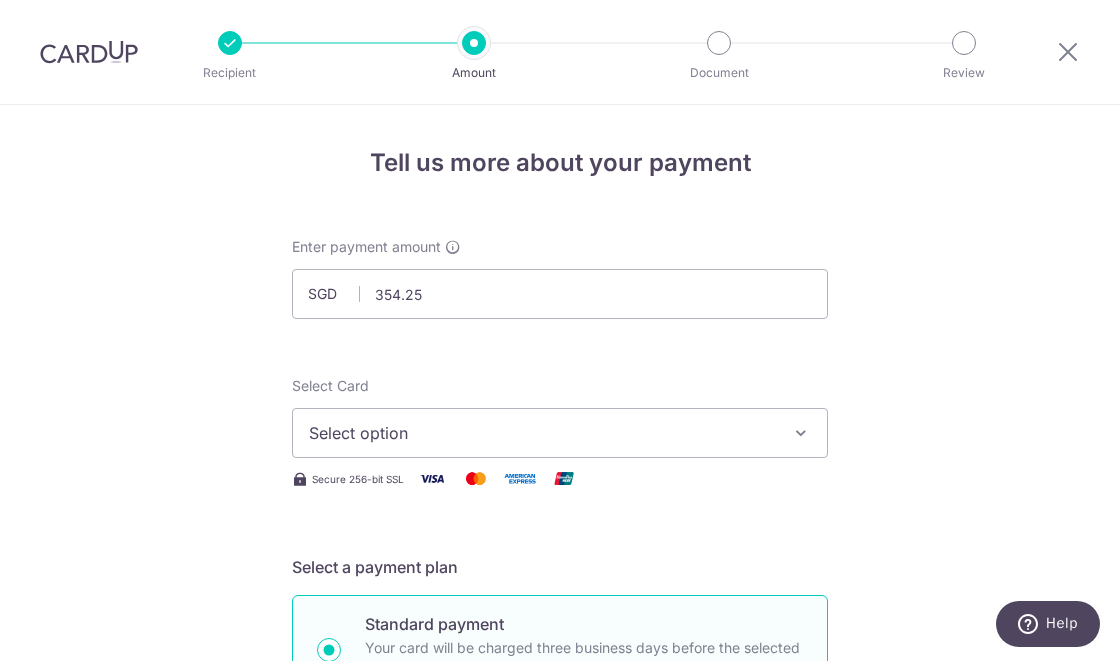 click on "Select option" at bounding box center (542, 433) 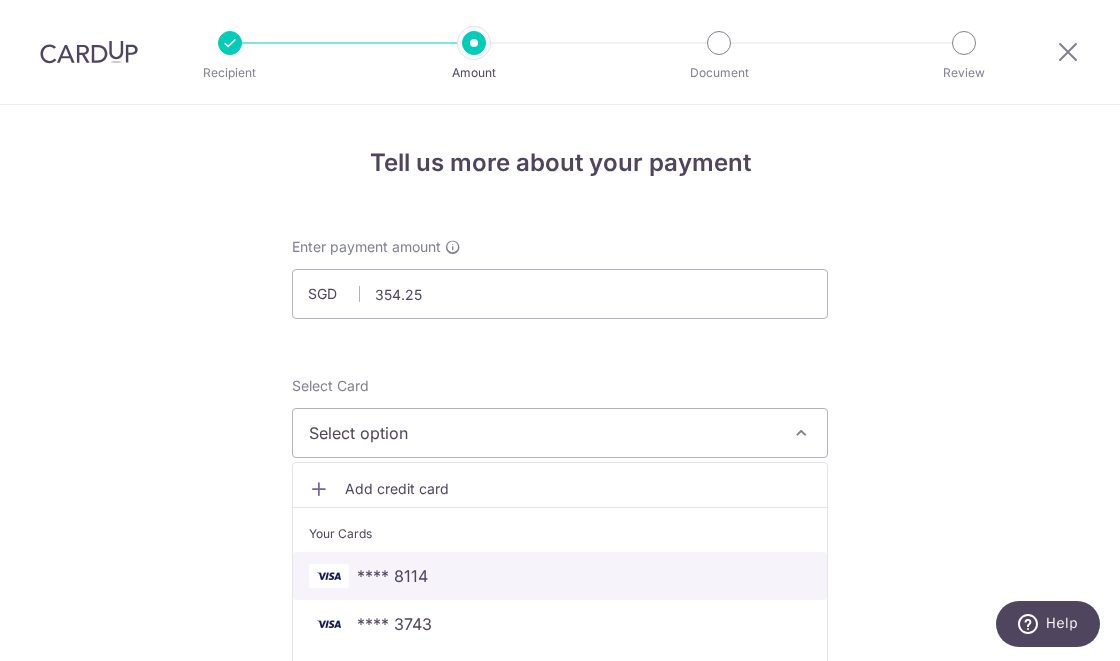 click on "**** 8114" at bounding box center (392, 576) 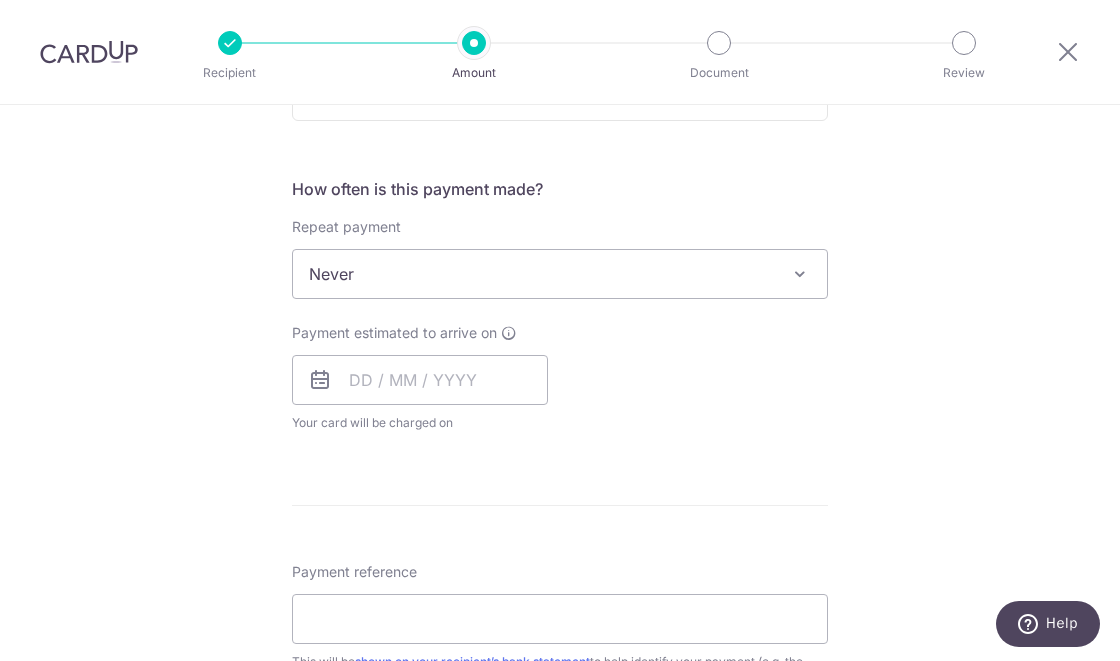 scroll, scrollTop: 710, scrollLeft: 0, axis: vertical 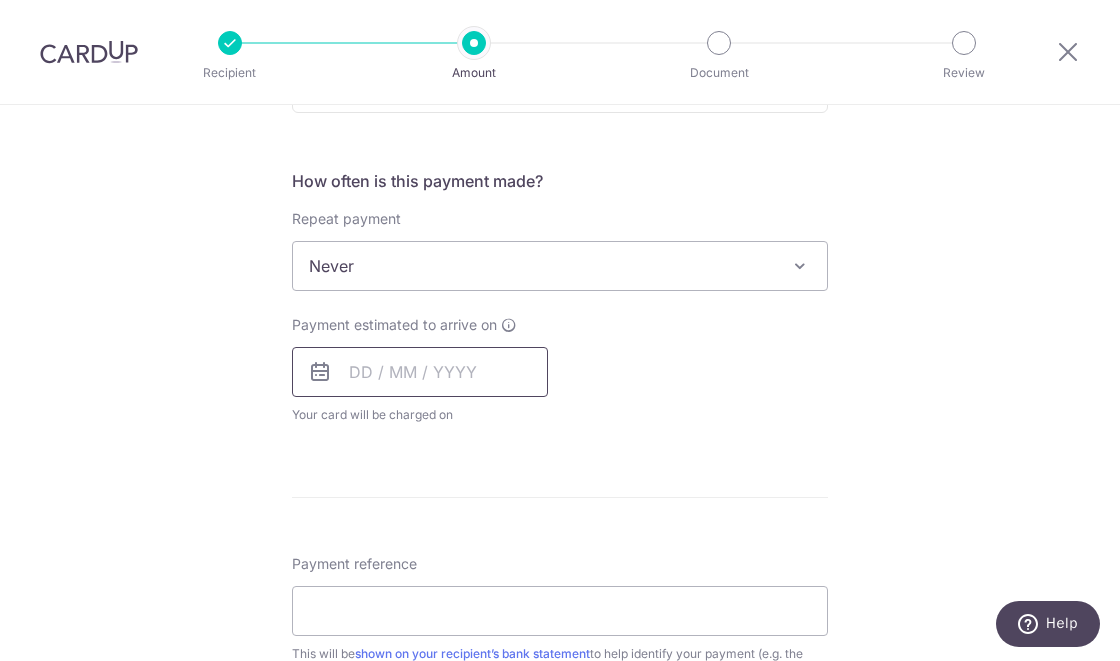 click at bounding box center [420, 372] 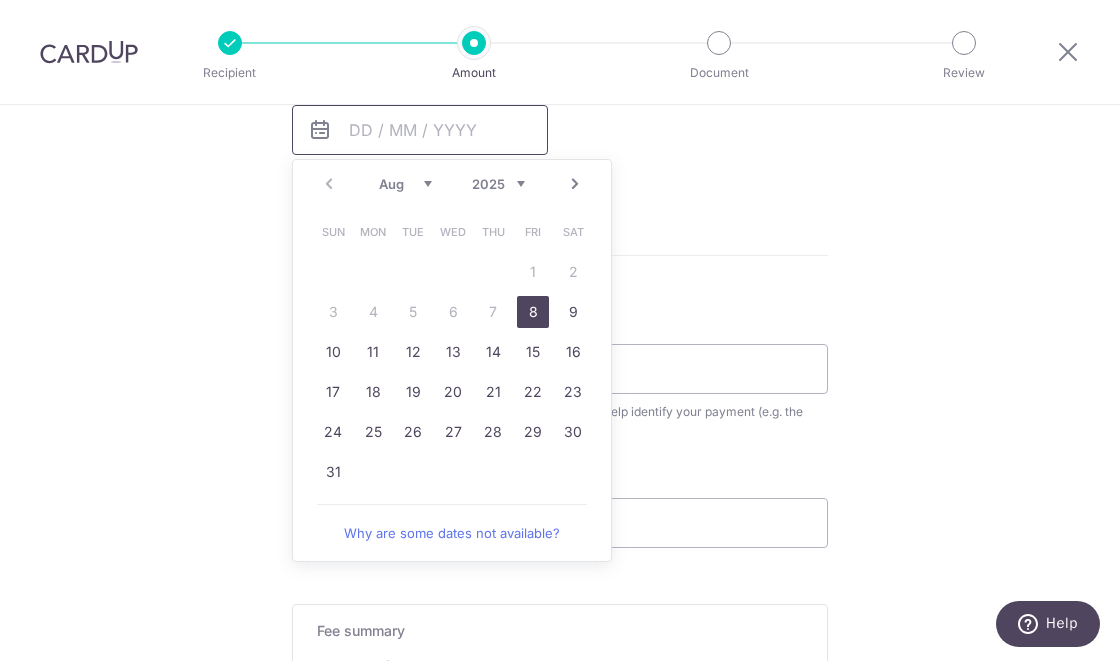 scroll, scrollTop: 955, scrollLeft: 0, axis: vertical 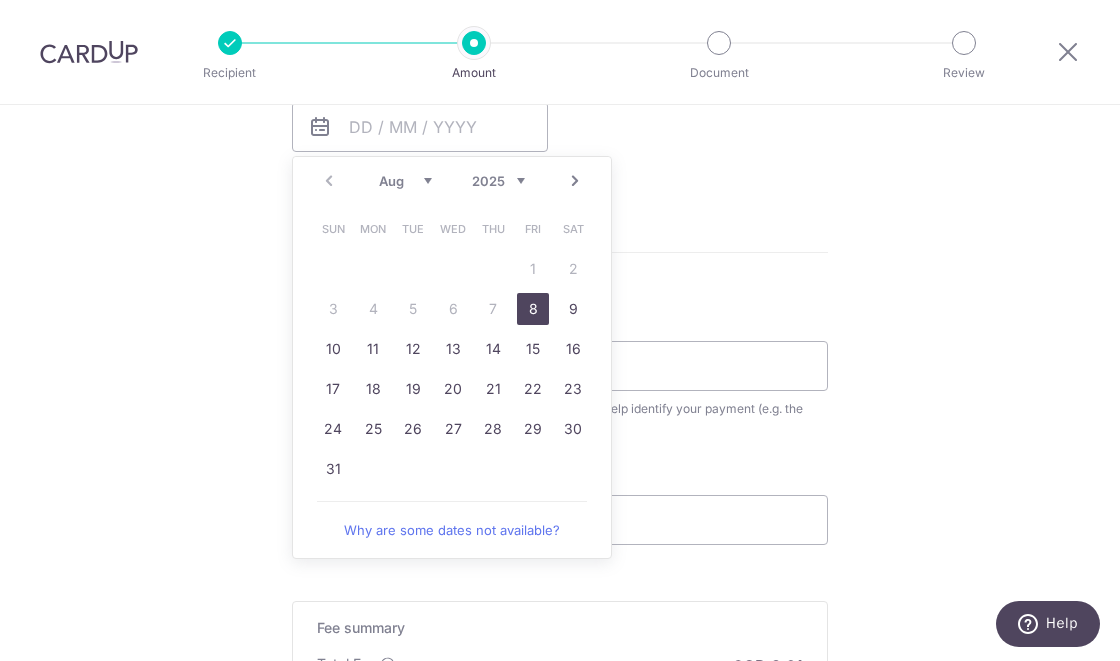 click on "14" at bounding box center [493, 349] 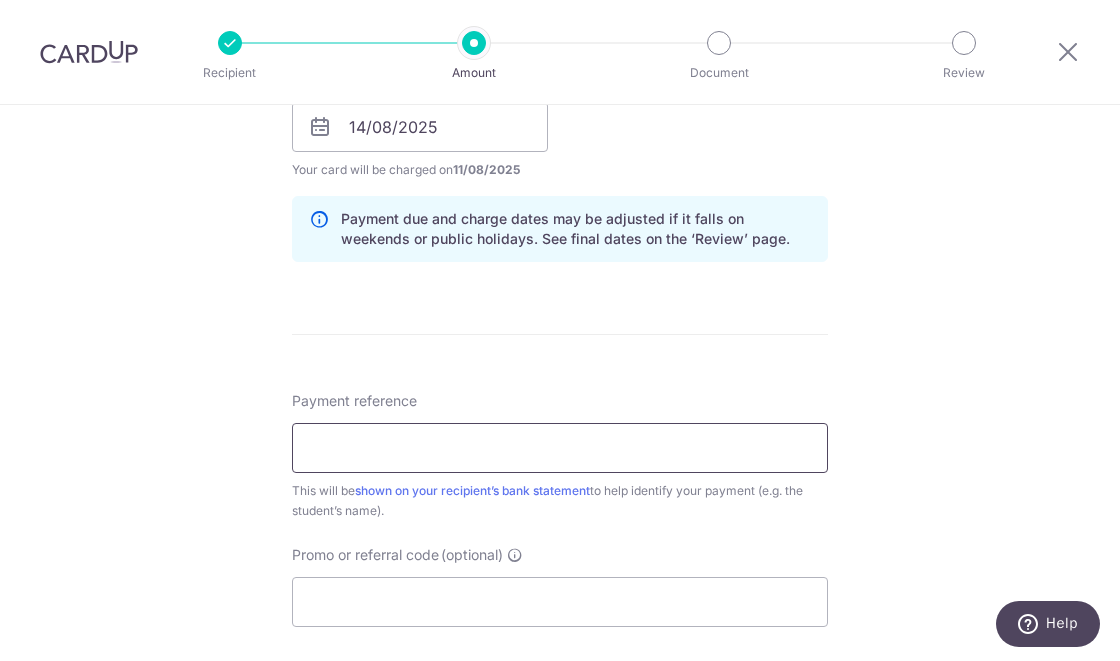 click on "Payment reference" at bounding box center (560, 448) 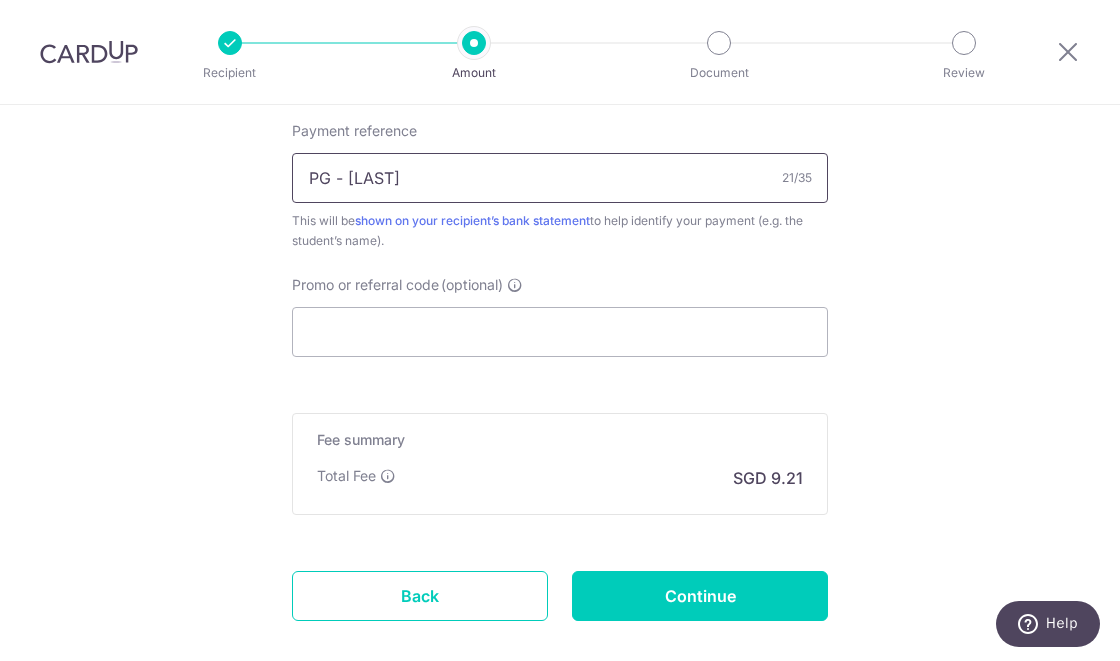 scroll, scrollTop: 1236, scrollLeft: 0, axis: vertical 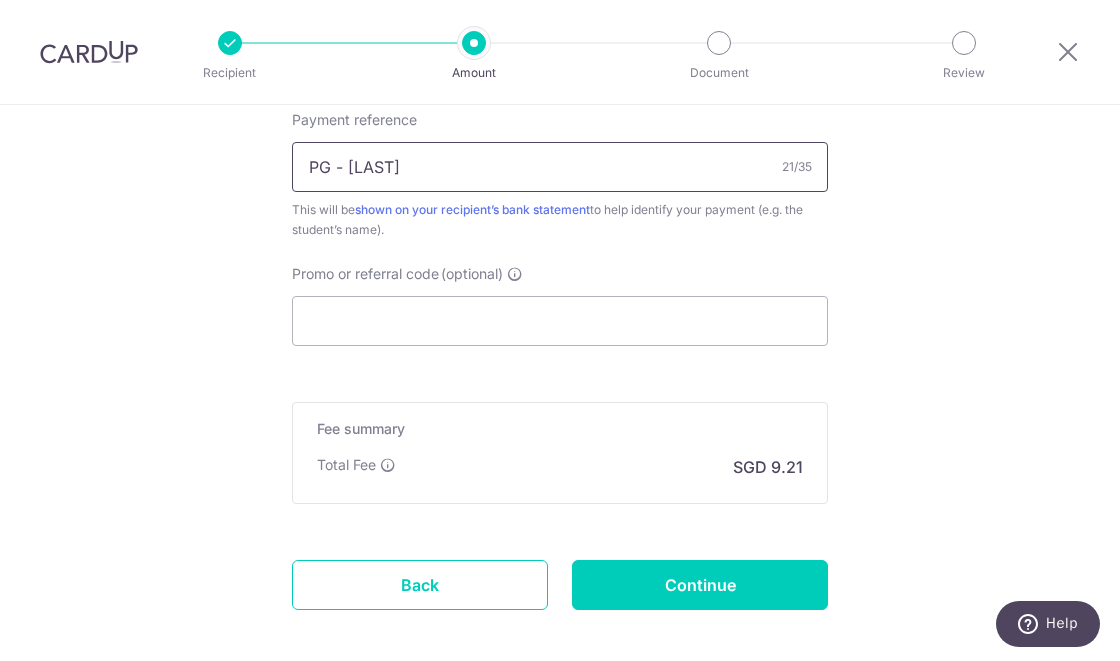 type on "PG - Chia Jia Yi Fion" 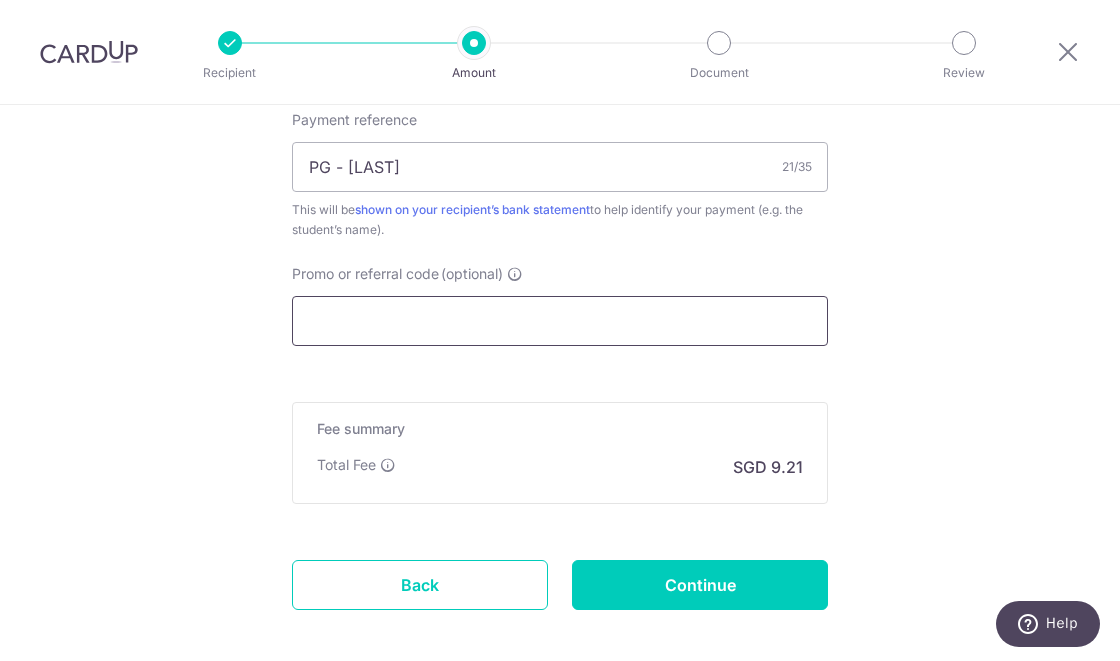 click on "Promo or referral code
(optional)" at bounding box center (560, 321) 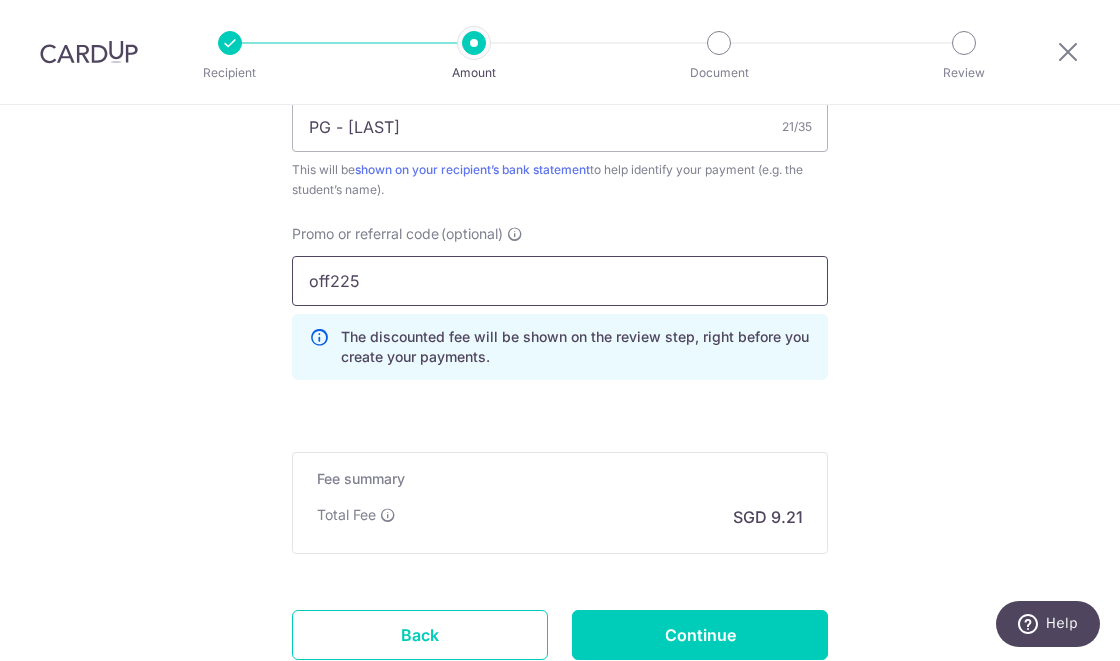 scroll, scrollTop: 1326, scrollLeft: 0, axis: vertical 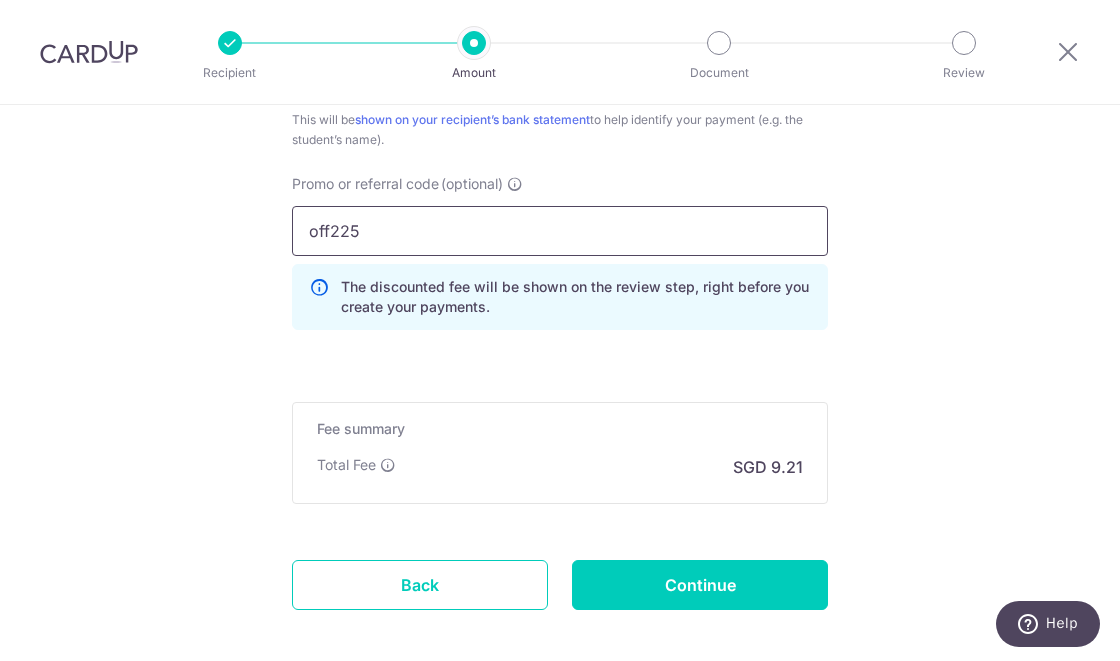 type on "off225" 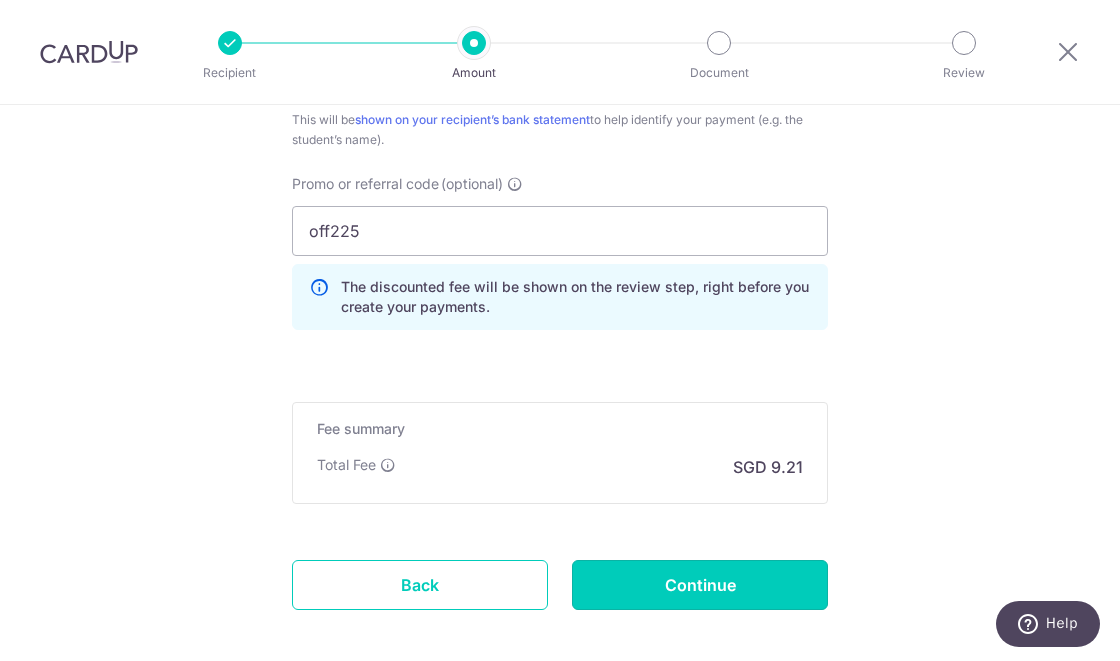 click on "Continue" at bounding box center (700, 585) 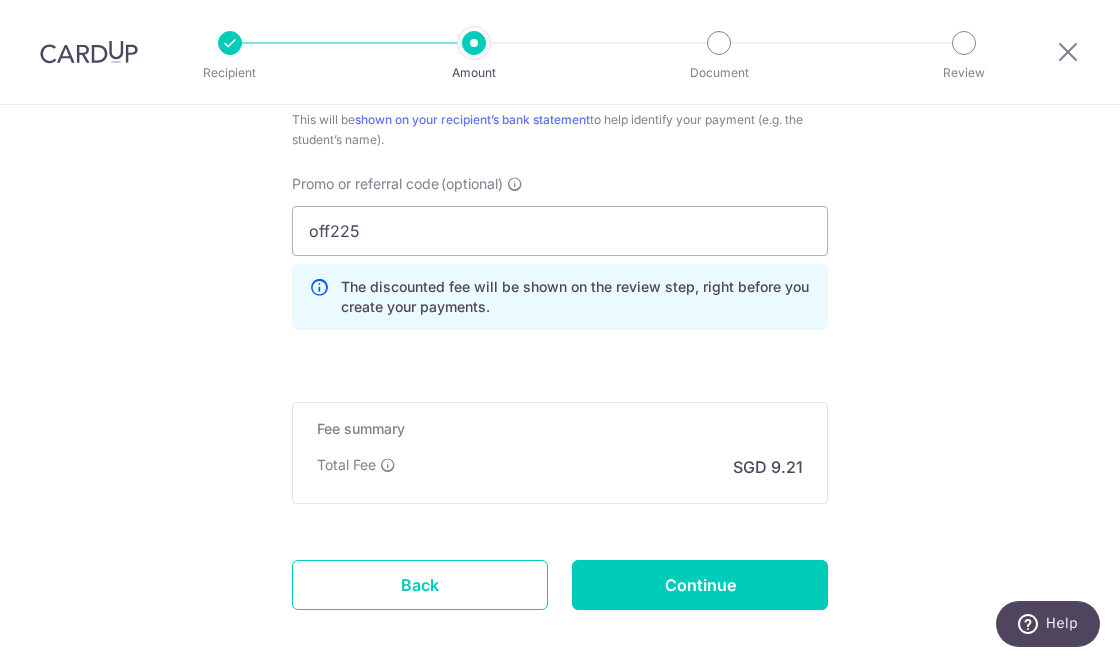 type on "Create Schedule" 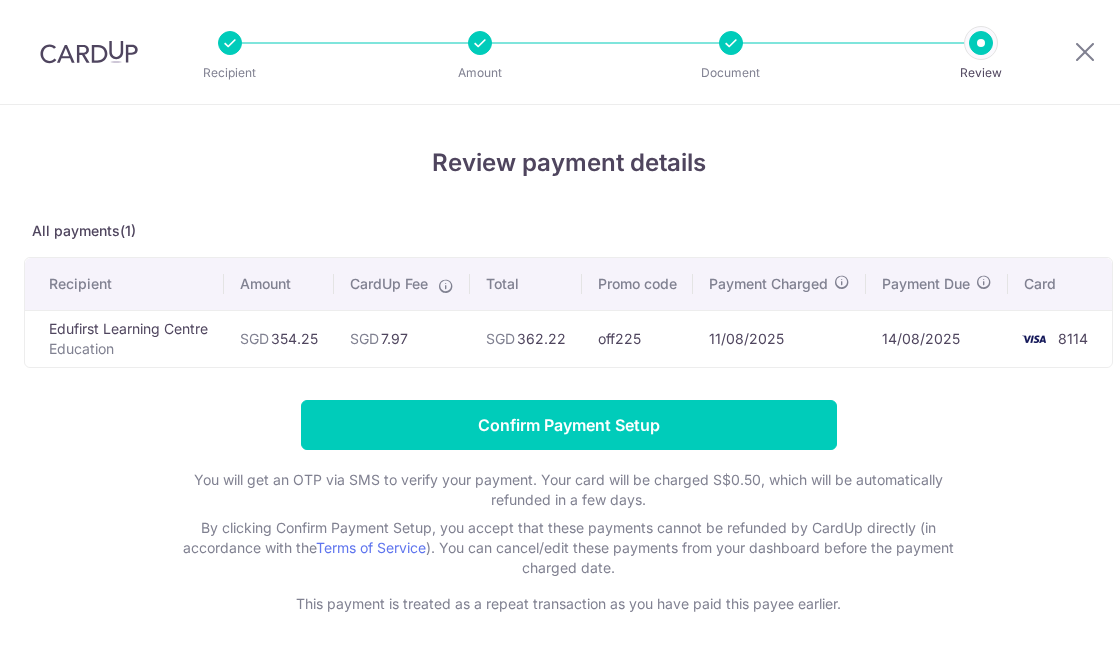 scroll, scrollTop: 0, scrollLeft: 0, axis: both 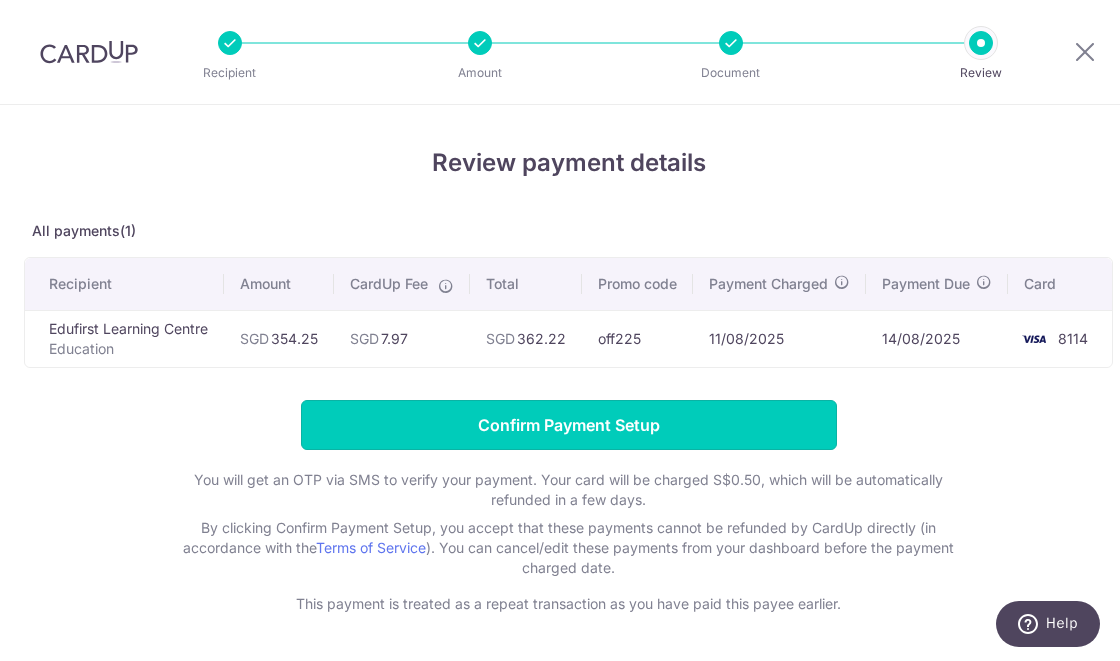 click on "Confirm Payment Setup" at bounding box center (569, 425) 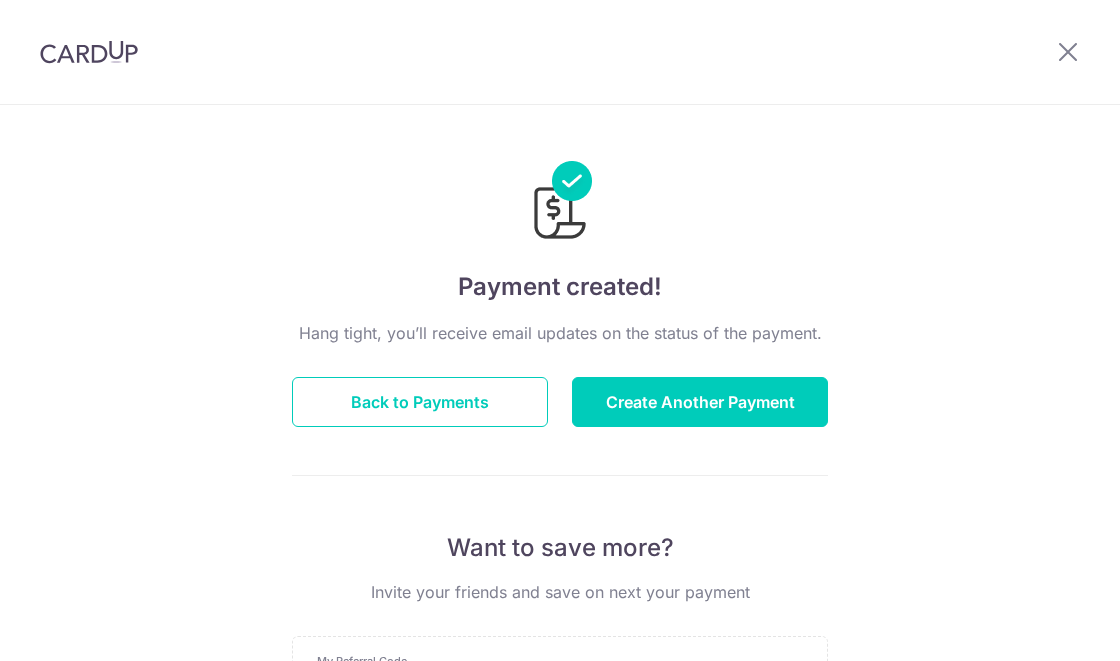 scroll, scrollTop: 0, scrollLeft: 0, axis: both 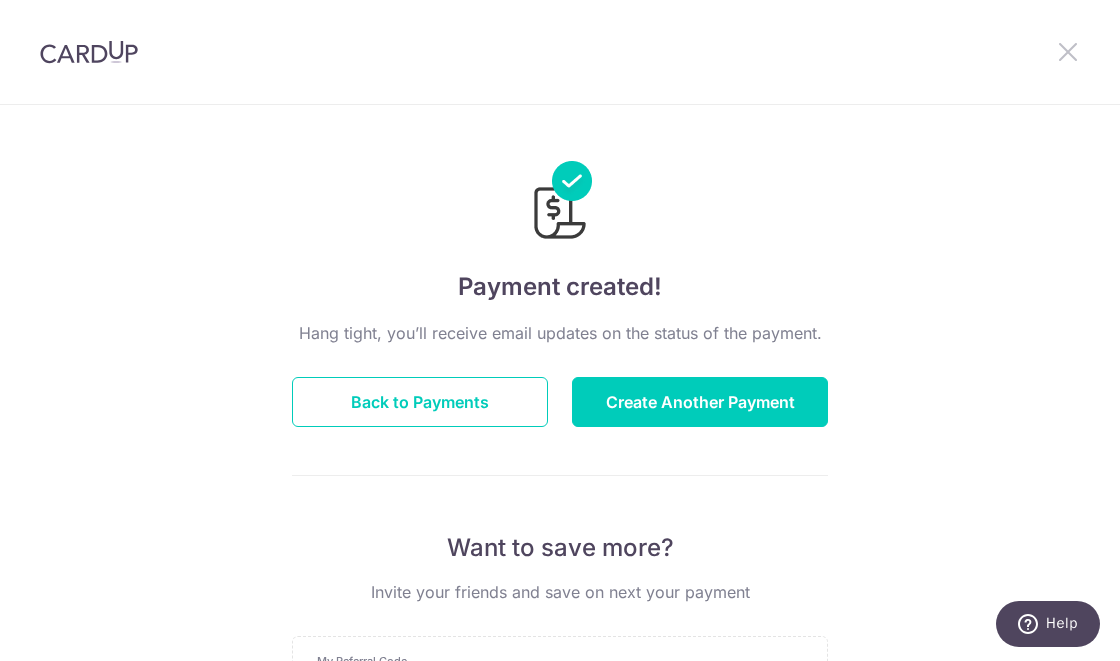 click at bounding box center [1068, 51] 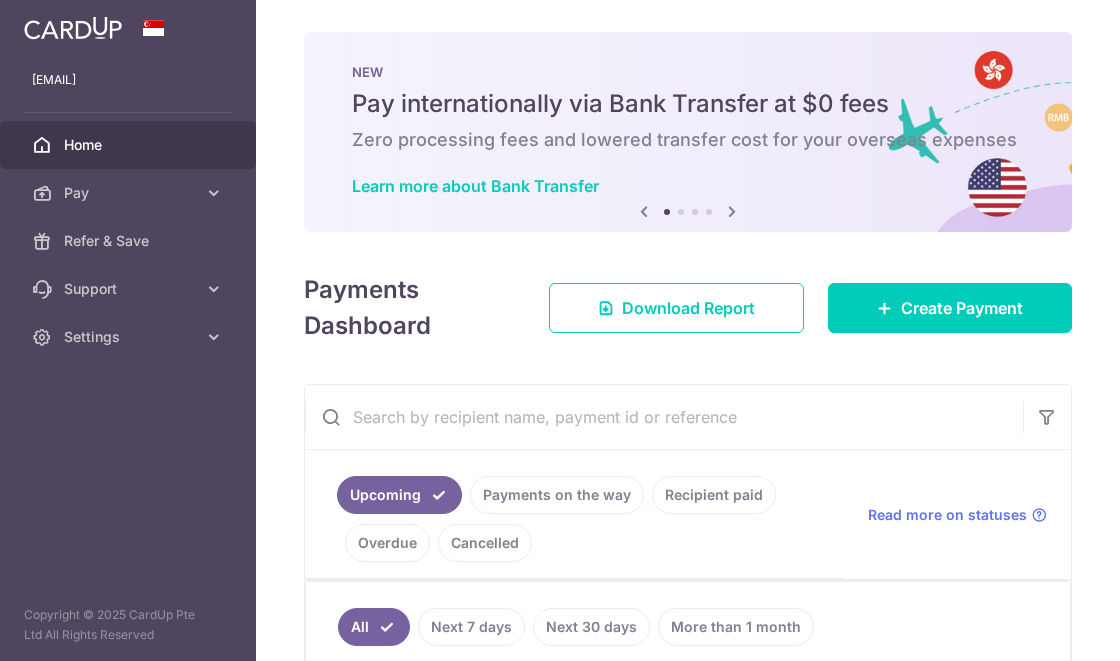 scroll, scrollTop: 0, scrollLeft: 0, axis: both 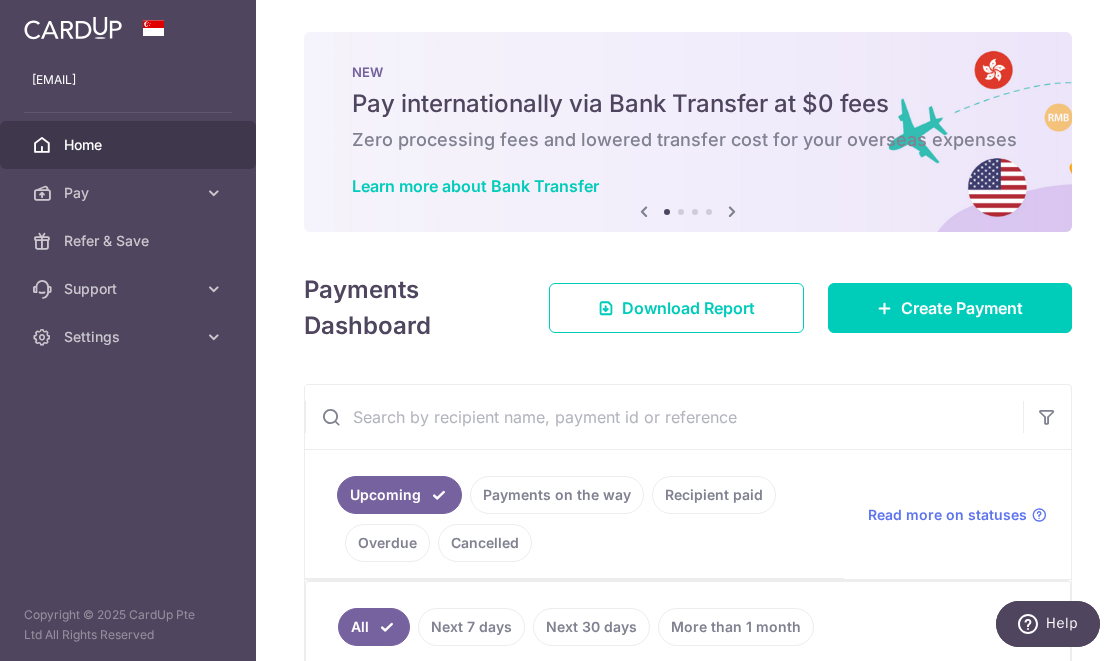 click on "Settings" at bounding box center [130, 337] 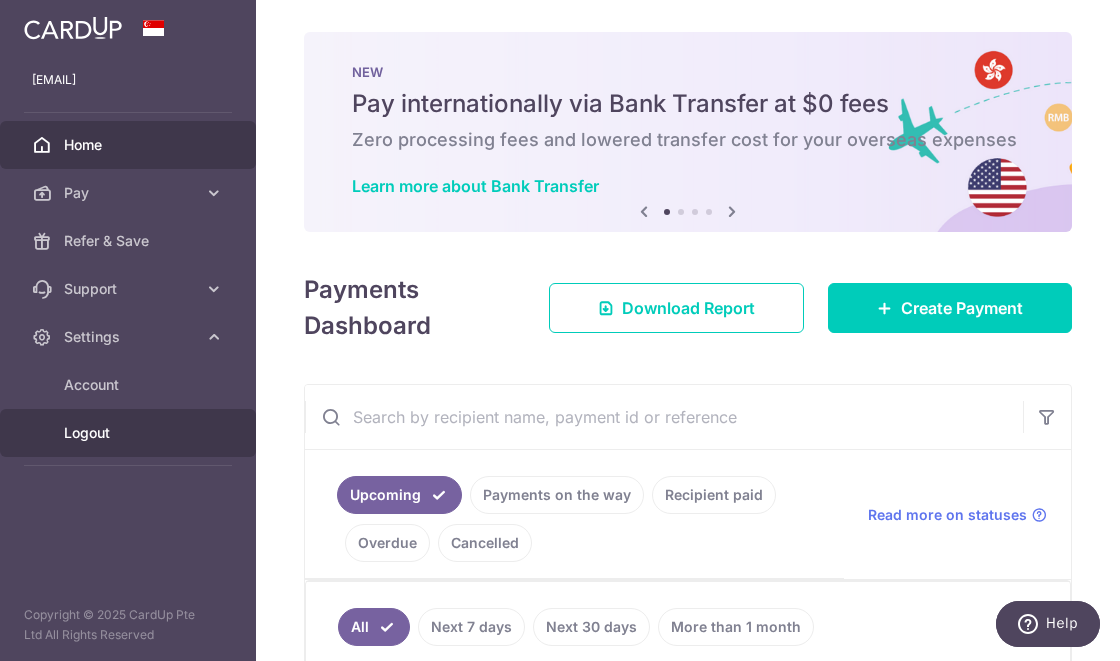 click on "Logout" at bounding box center [130, 433] 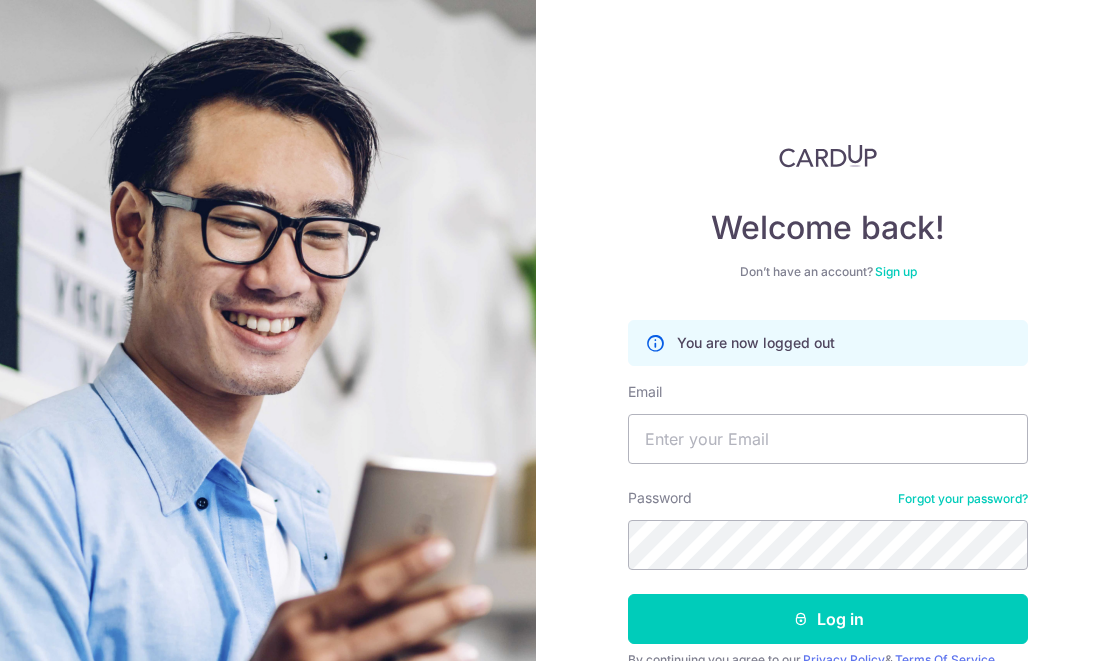 scroll, scrollTop: 0, scrollLeft: 0, axis: both 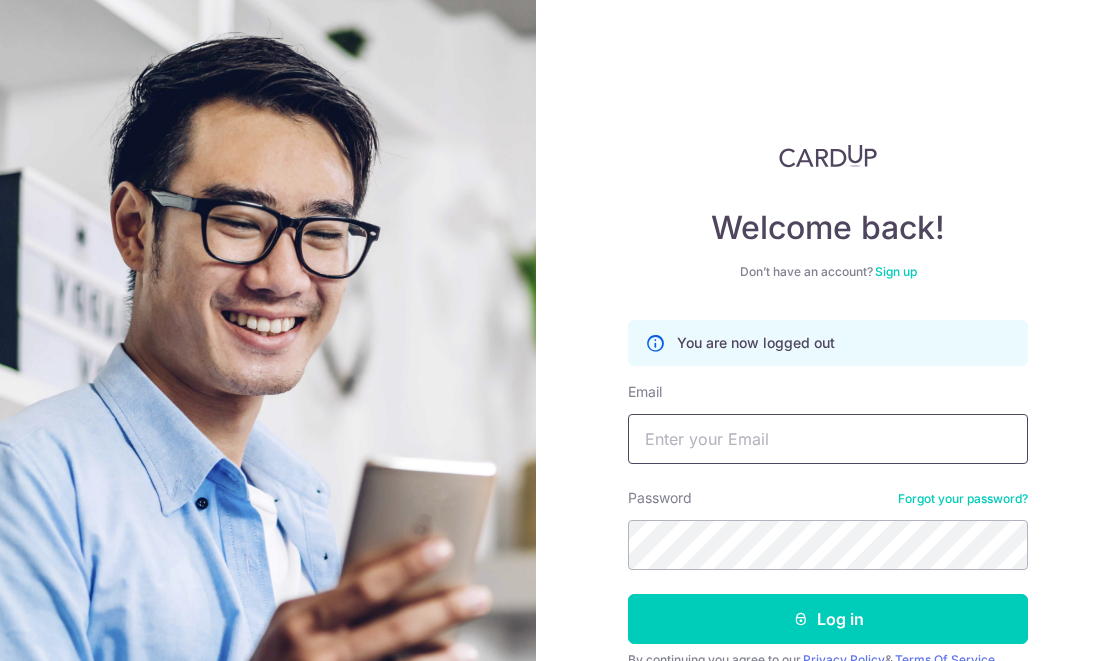 click on "Email" at bounding box center (828, 439) 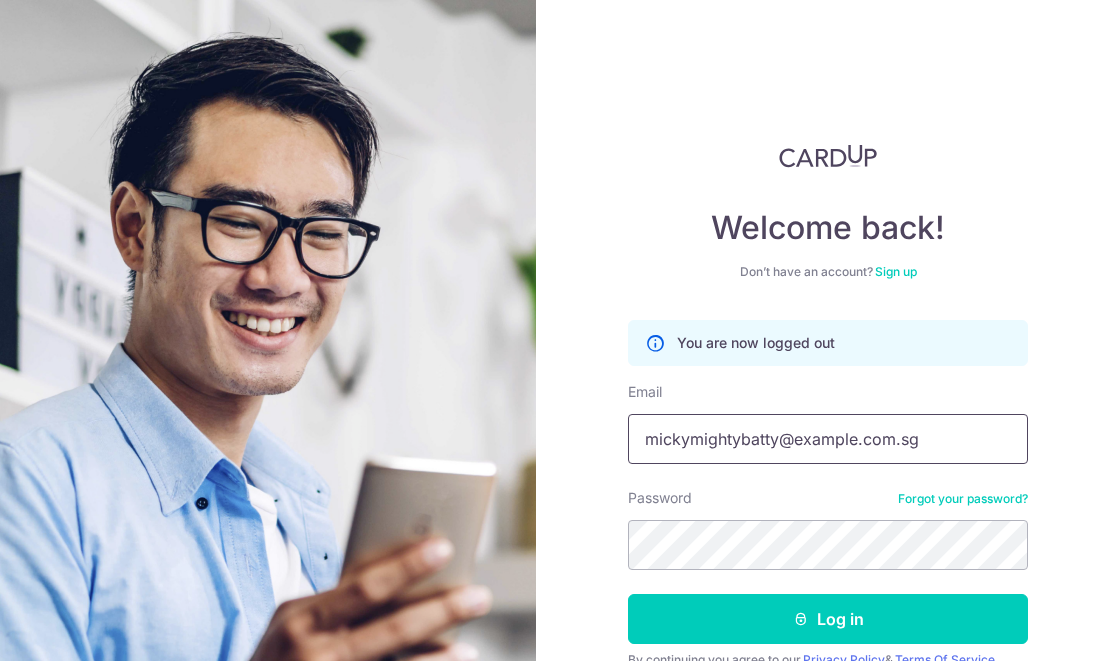 type on "[EMAIL]" 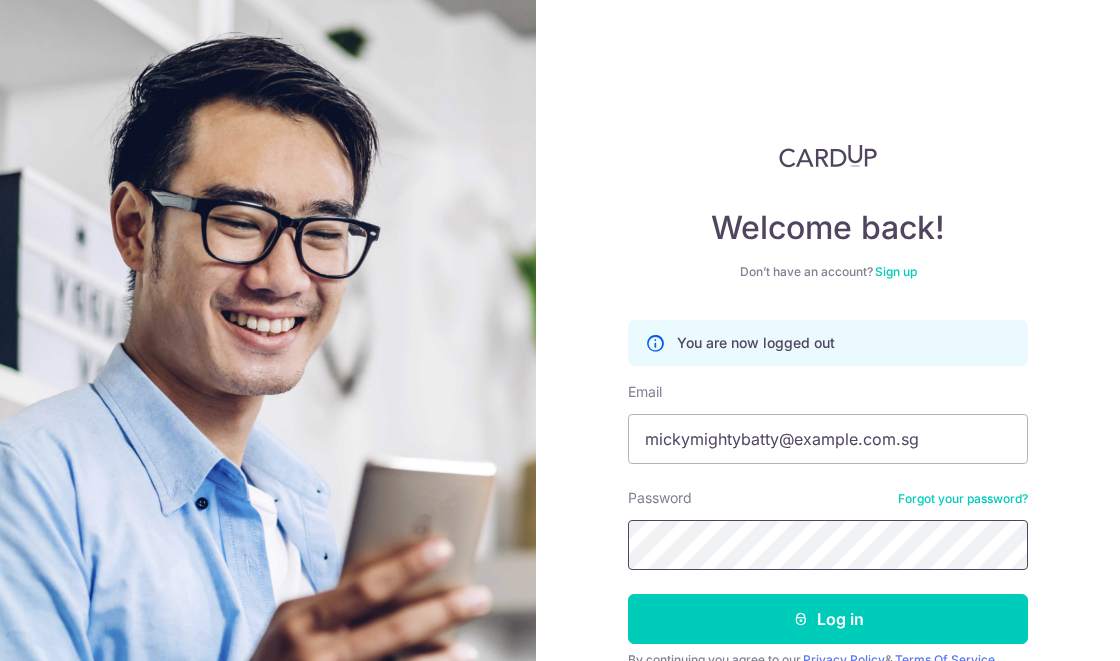 click on "Log in" at bounding box center [828, 619] 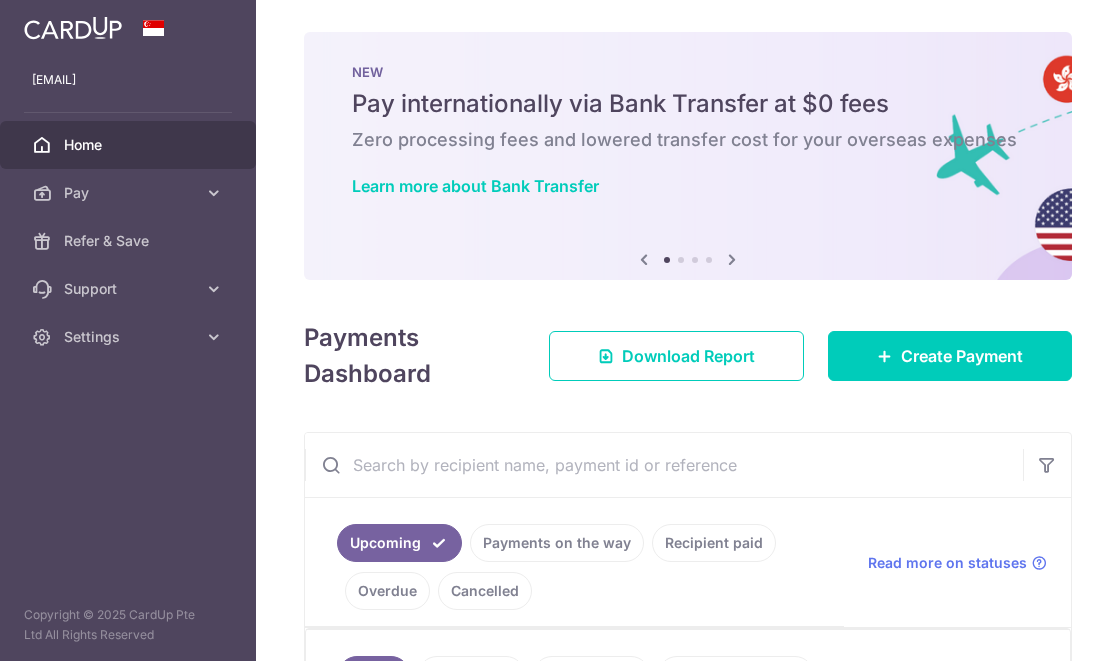 scroll, scrollTop: 0, scrollLeft: 0, axis: both 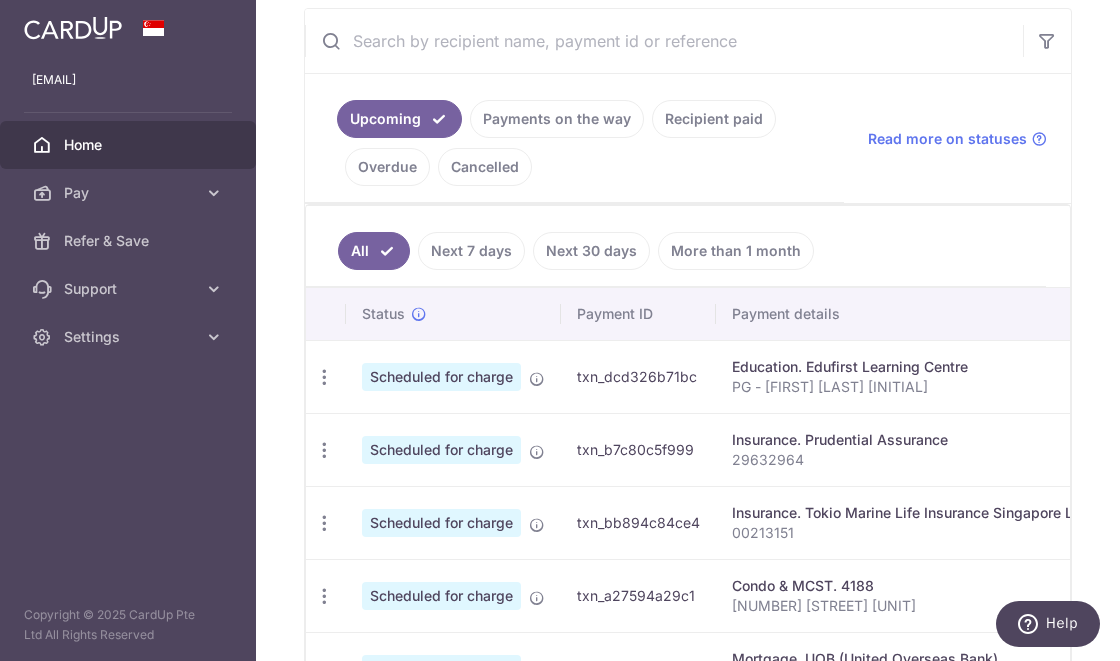 click at bounding box center (324, 377) 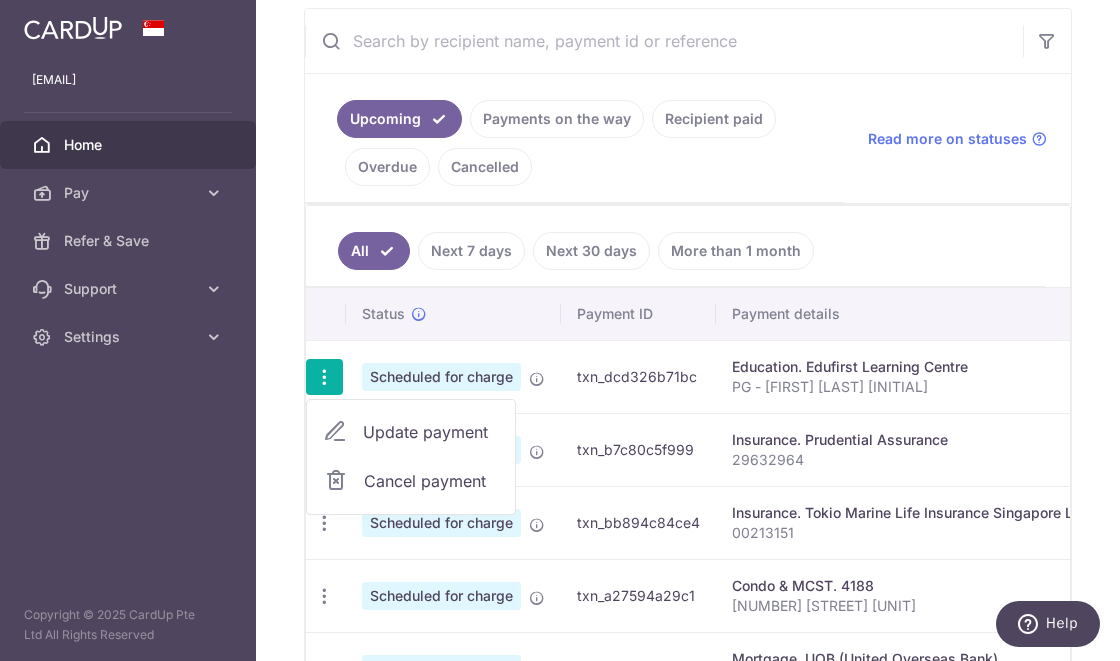 click on "Update payment" at bounding box center (431, 432) 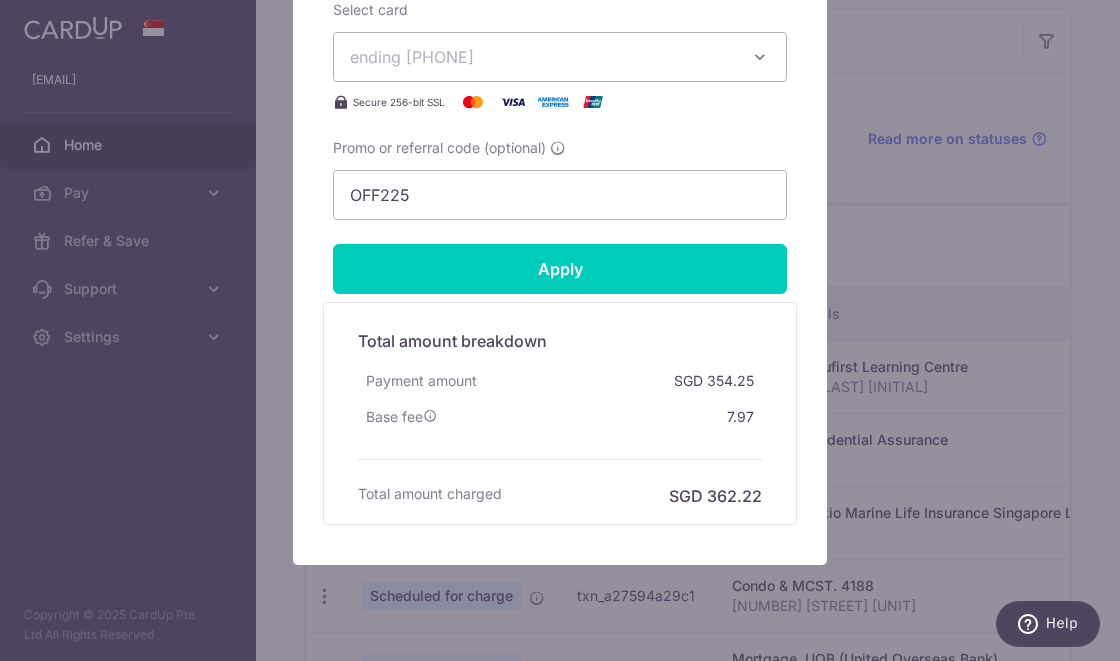 scroll, scrollTop: 957, scrollLeft: 0, axis: vertical 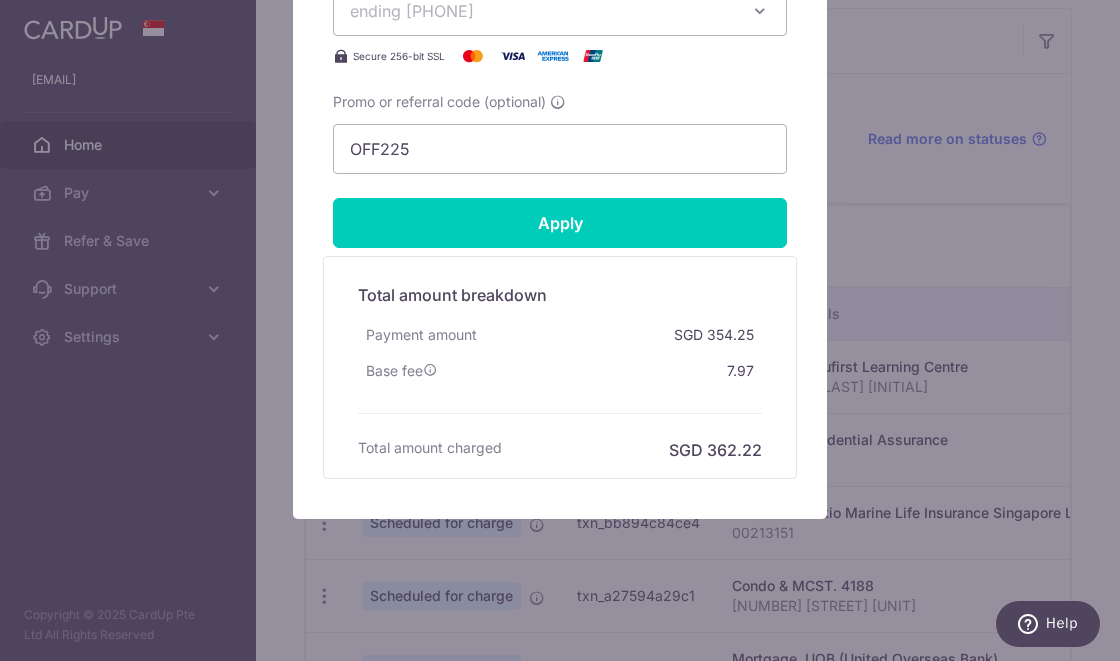 click on "Edit payment
By clicking apply,  you will make changes to all   payments to  Edufirst Learning Centre  scheduled from
.
By clicking below, you confirm you are editing this payment to  Edufirst Learning Centre  on
14/08/2025 .
354.25 SGD" at bounding box center (560, 330) 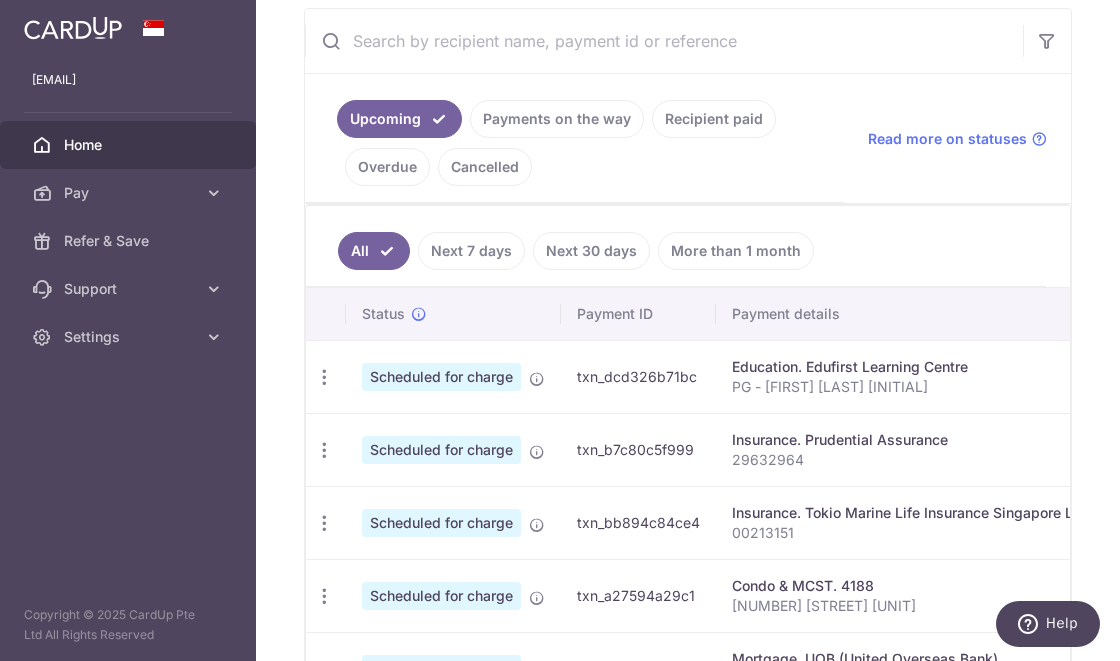 click on "Settings" at bounding box center (128, 337) 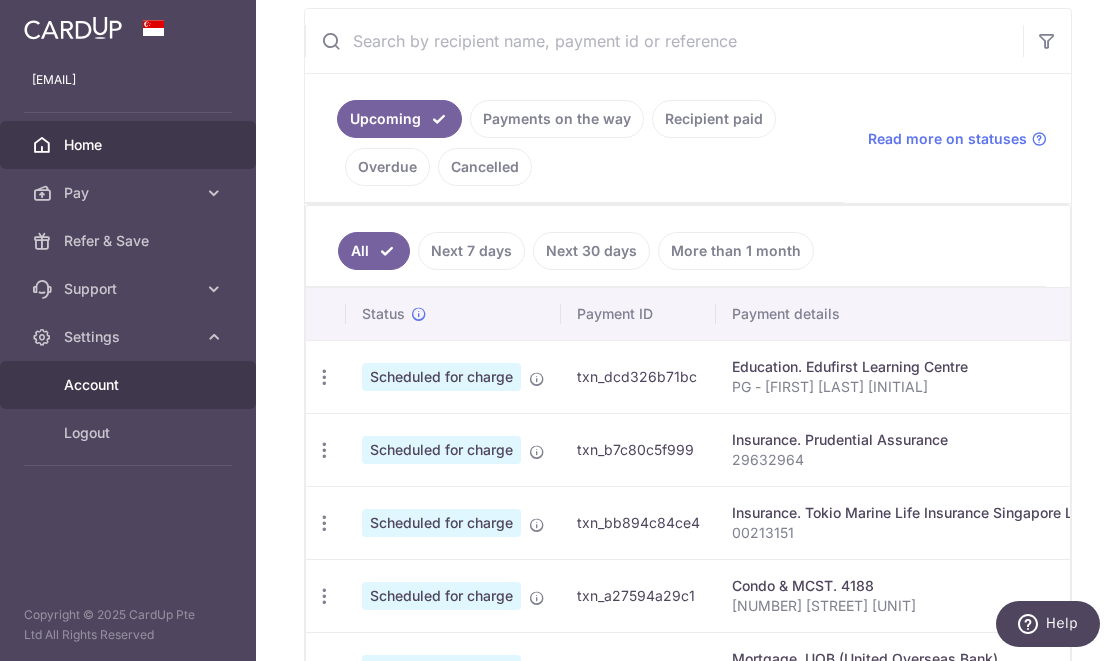 click on "Account" at bounding box center [130, 385] 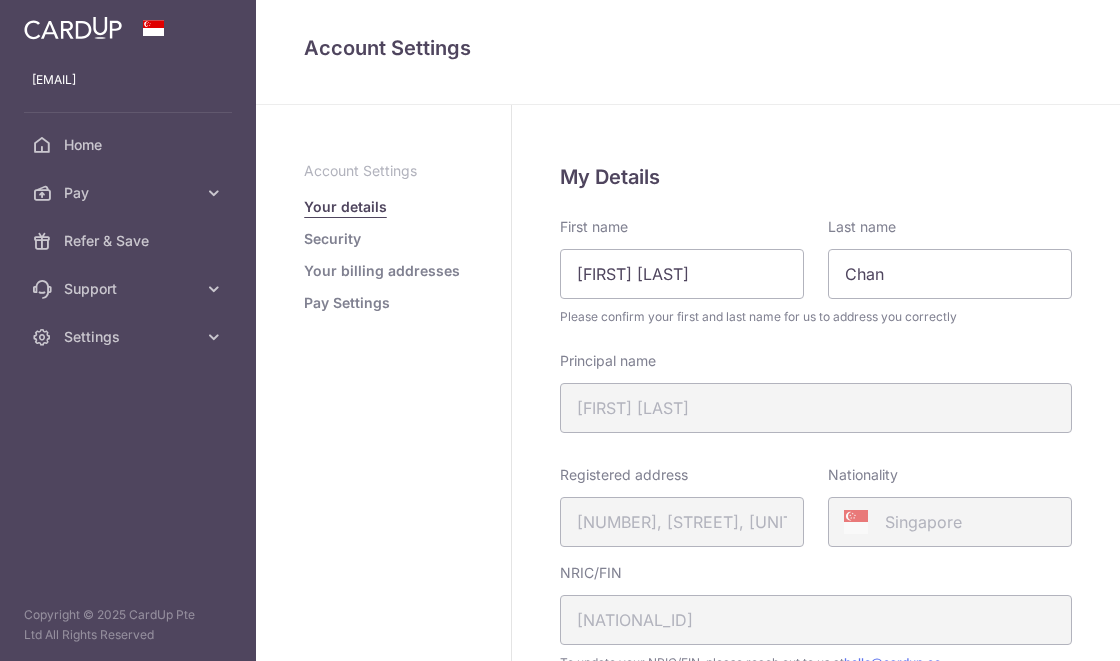 scroll, scrollTop: 0, scrollLeft: 0, axis: both 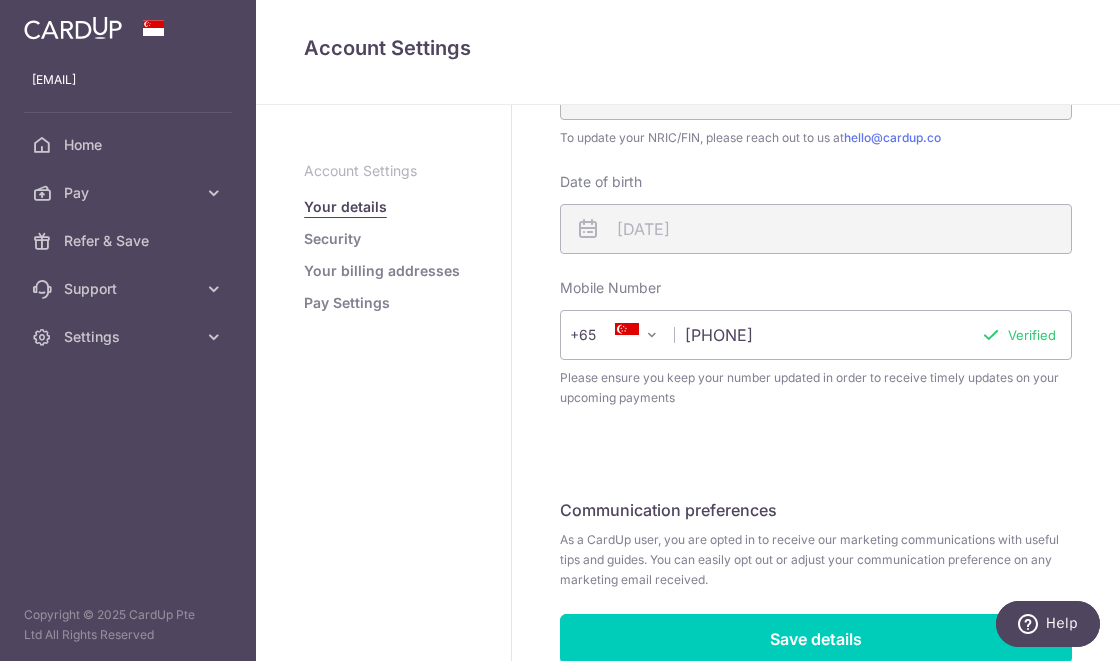 click on "Pay Settings" at bounding box center (347, 303) 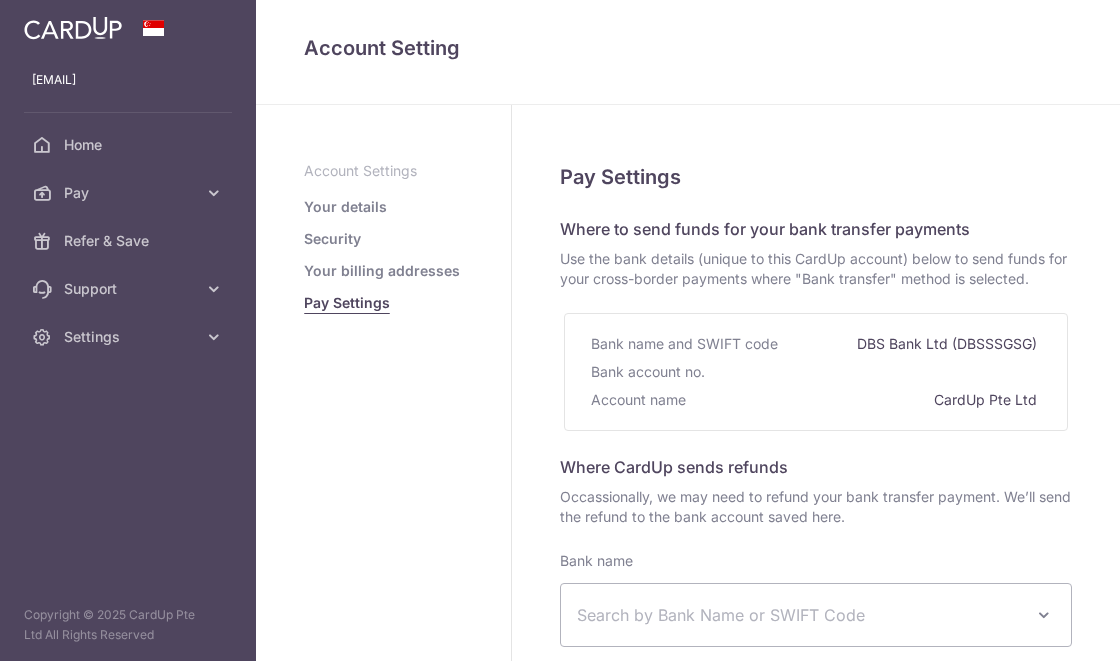 select 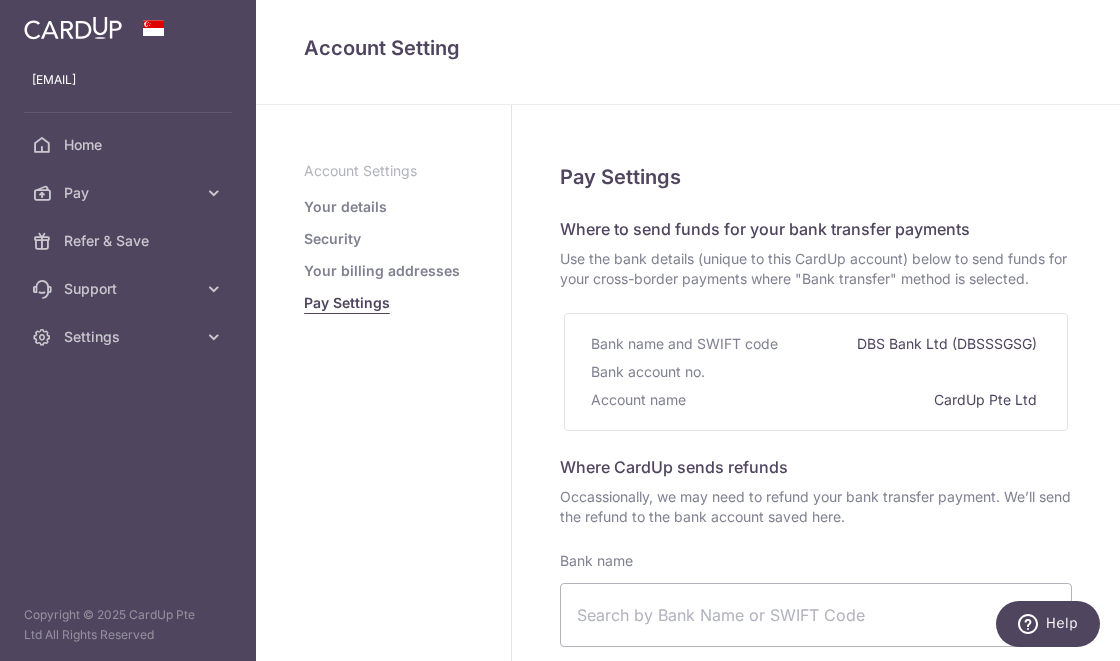 scroll, scrollTop: 0, scrollLeft: 0, axis: both 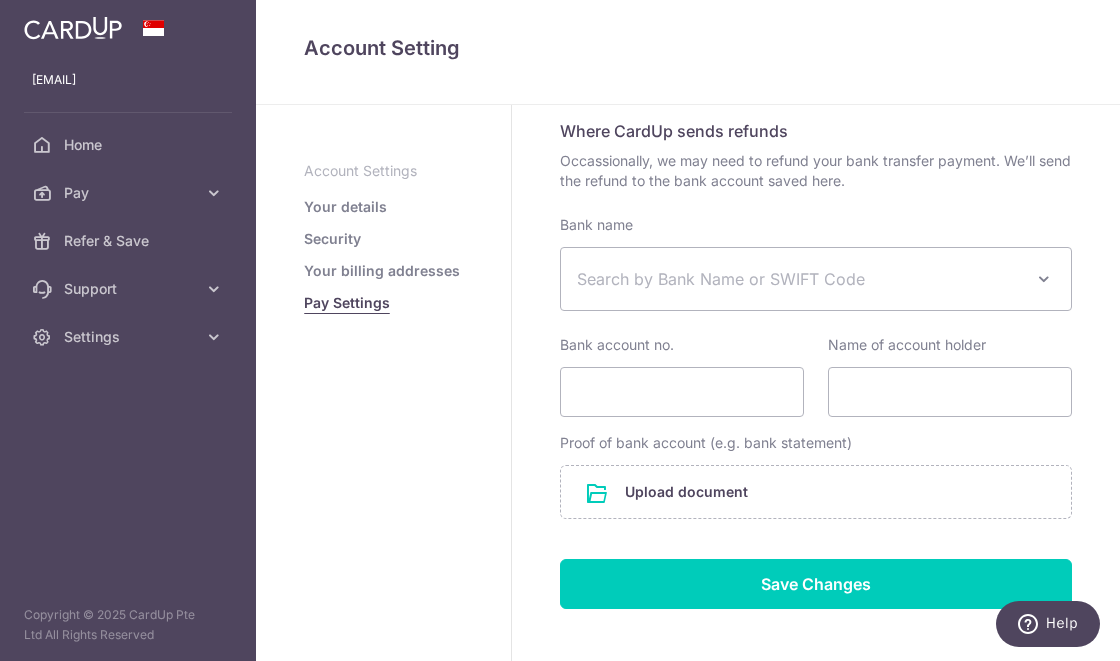 click on "Settings" at bounding box center (130, 337) 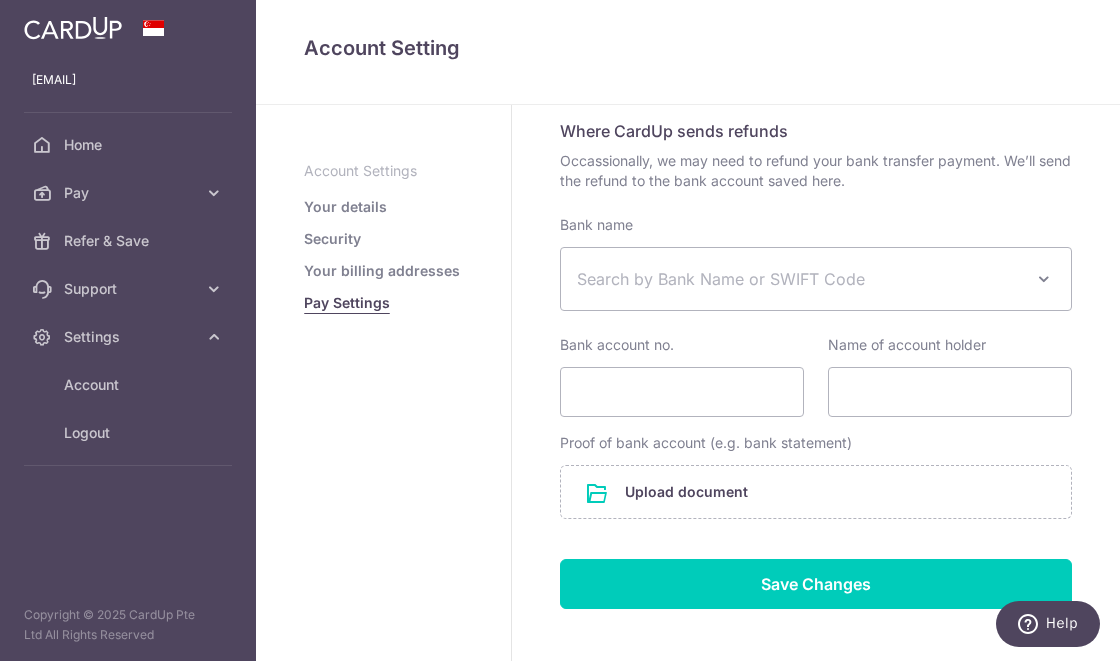 click on "Your details" at bounding box center [345, 207] 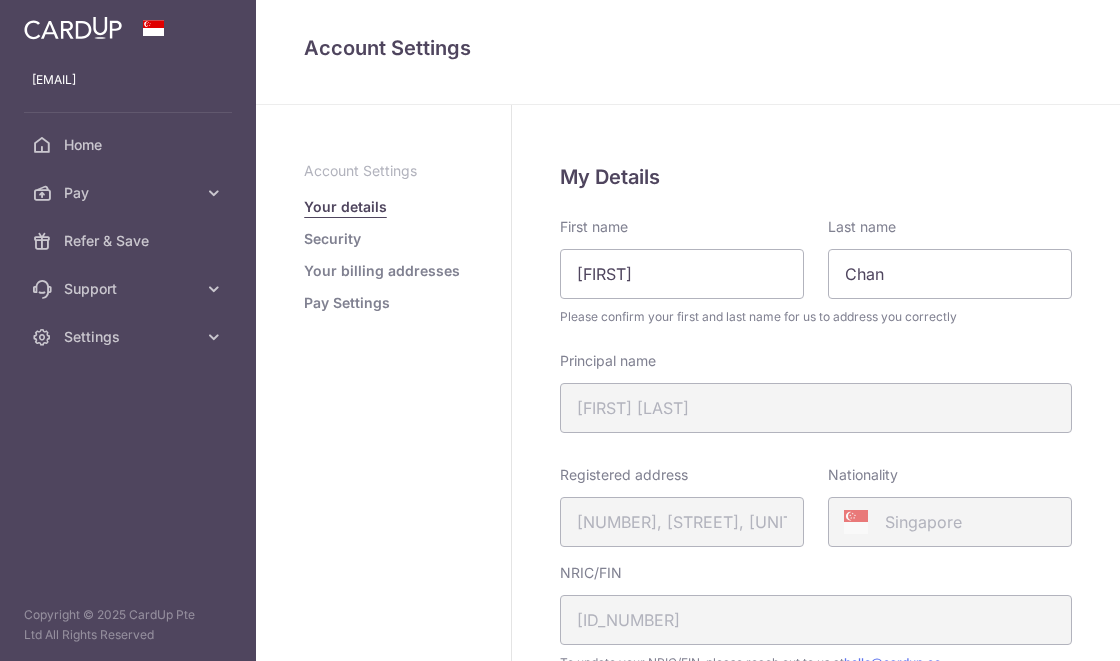 scroll, scrollTop: 0, scrollLeft: 0, axis: both 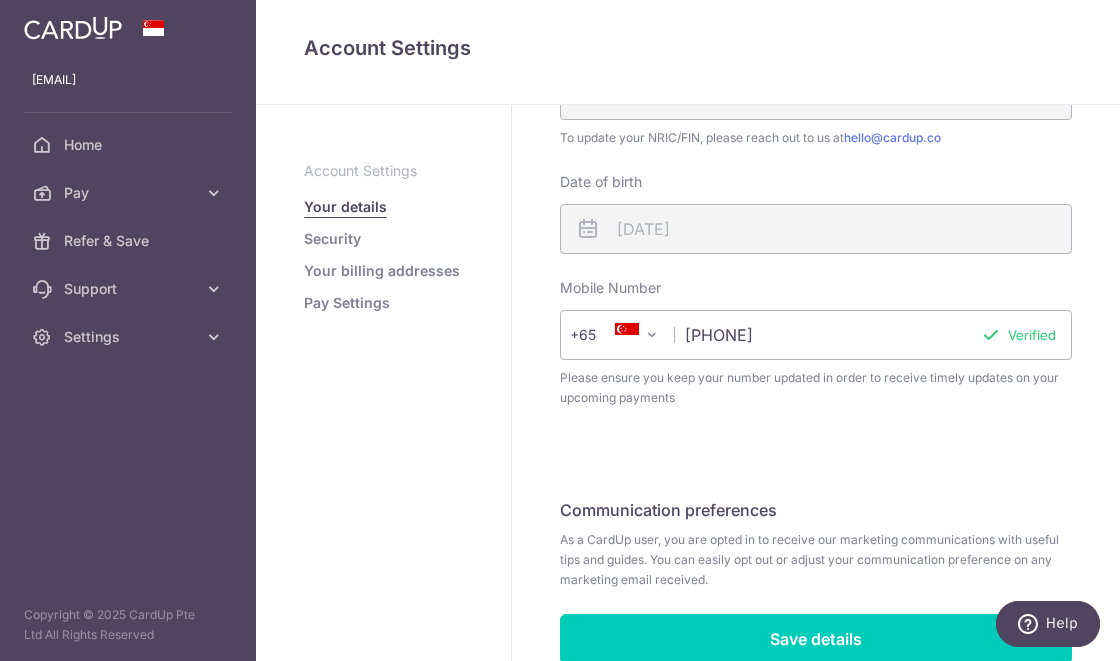 click on "Security" at bounding box center (332, 239) 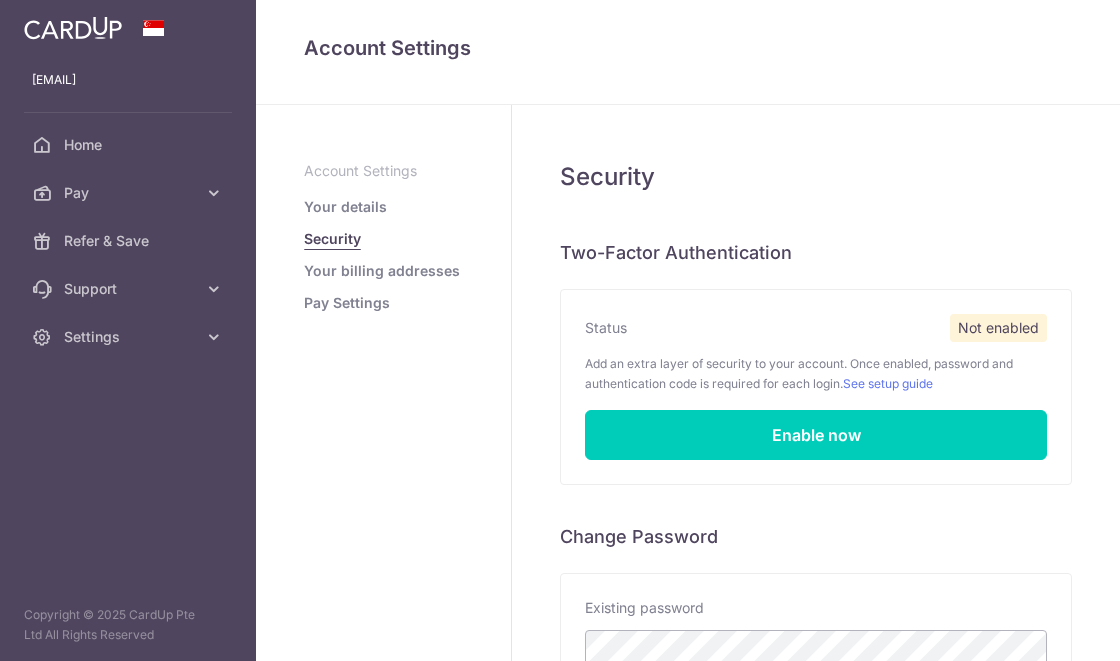 scroll, scrollTop: 0, scrollLeft: 0, axis: both 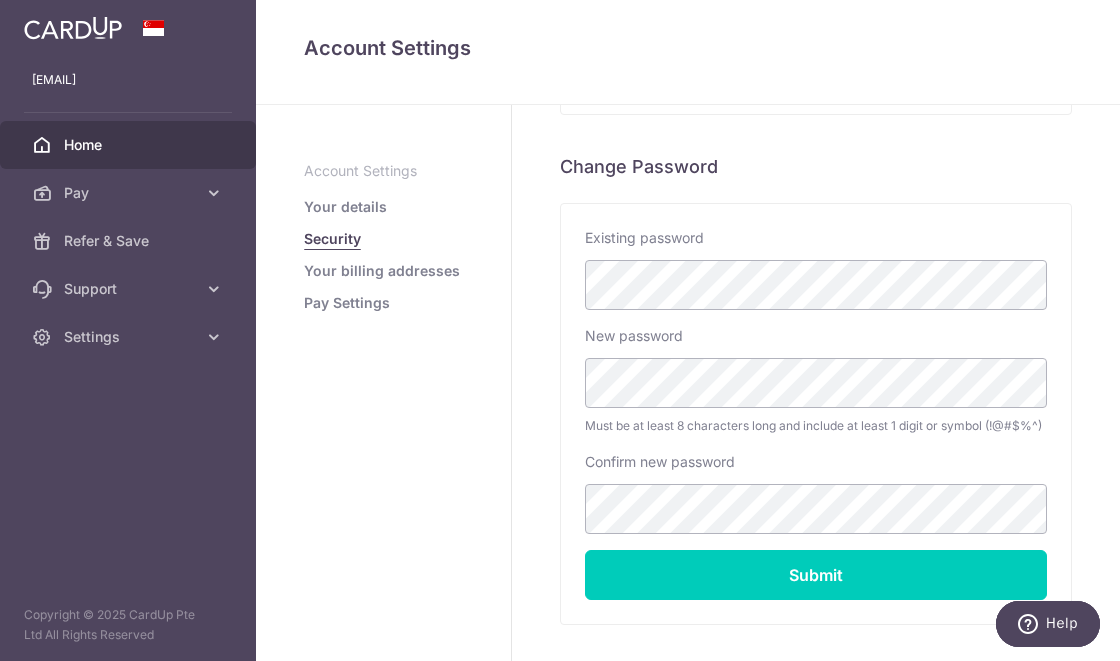 click on "Home" at bounding box center (130, 145) 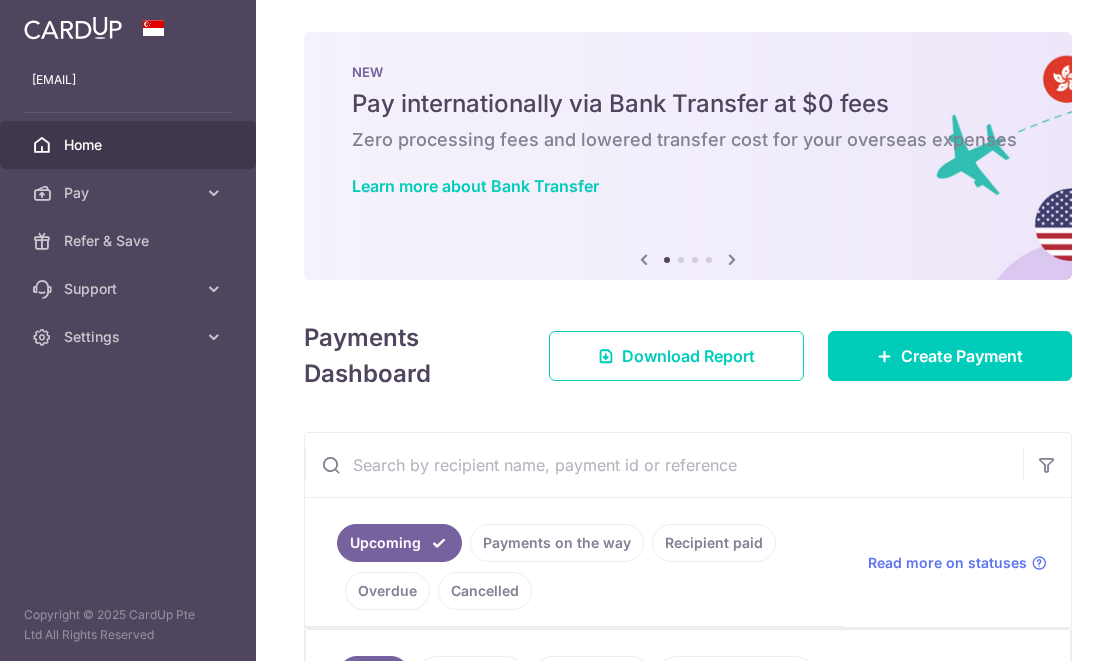 scroll, scrollTop: 0, scrollLeft: 0, axis: both 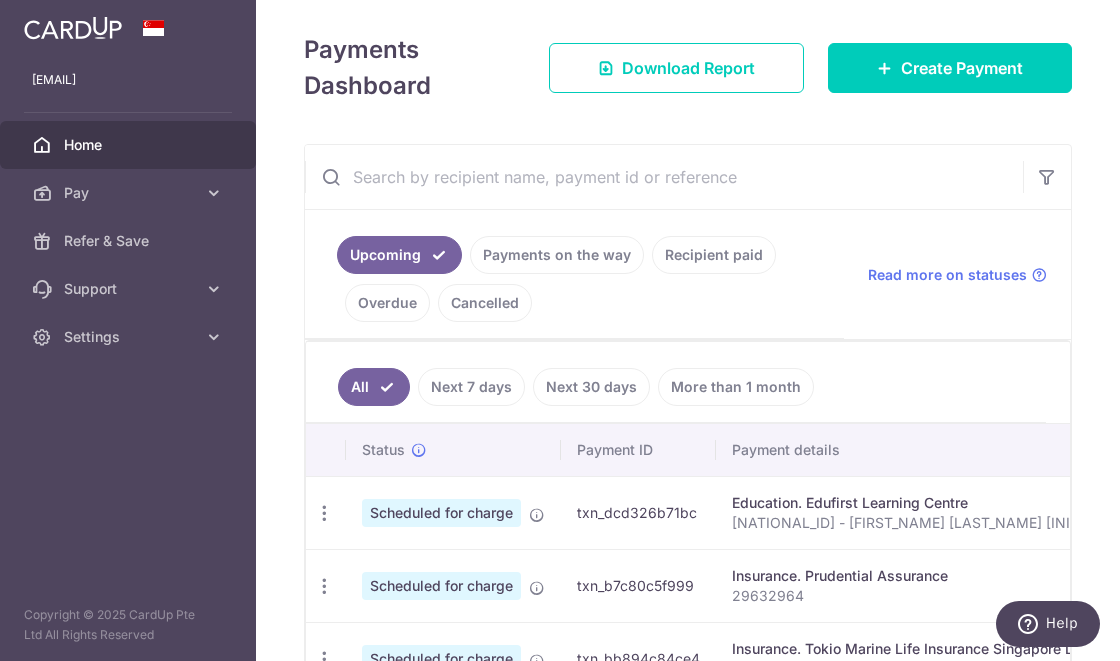 click on "Pay" at bounding box center (130, 193) 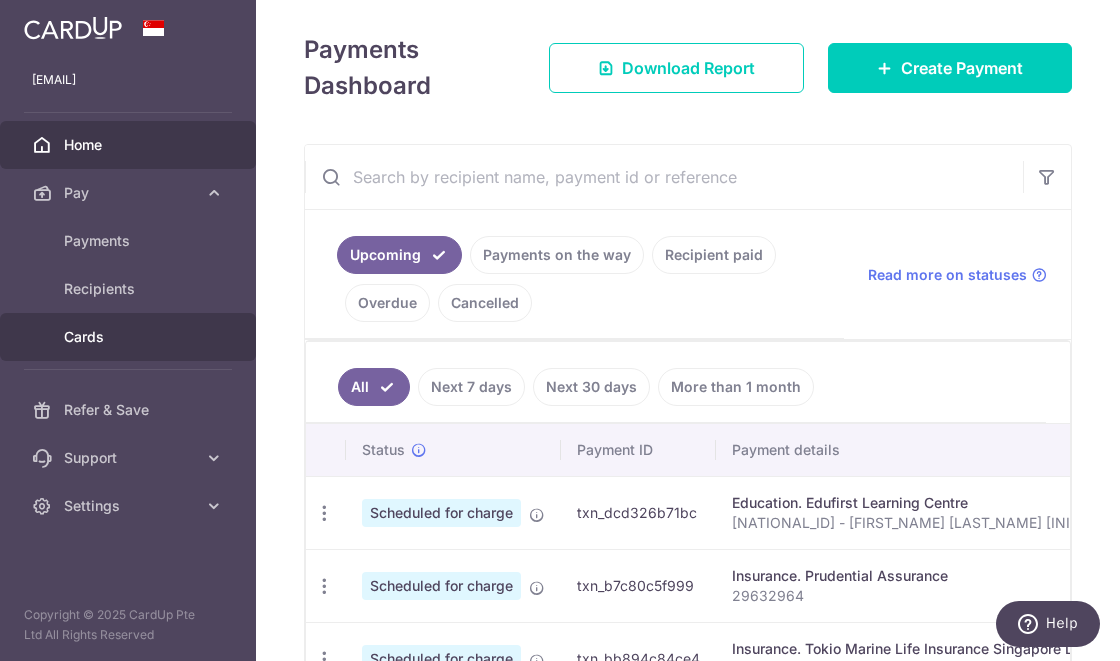 click on "Cards" at bounding box center [130, 337] 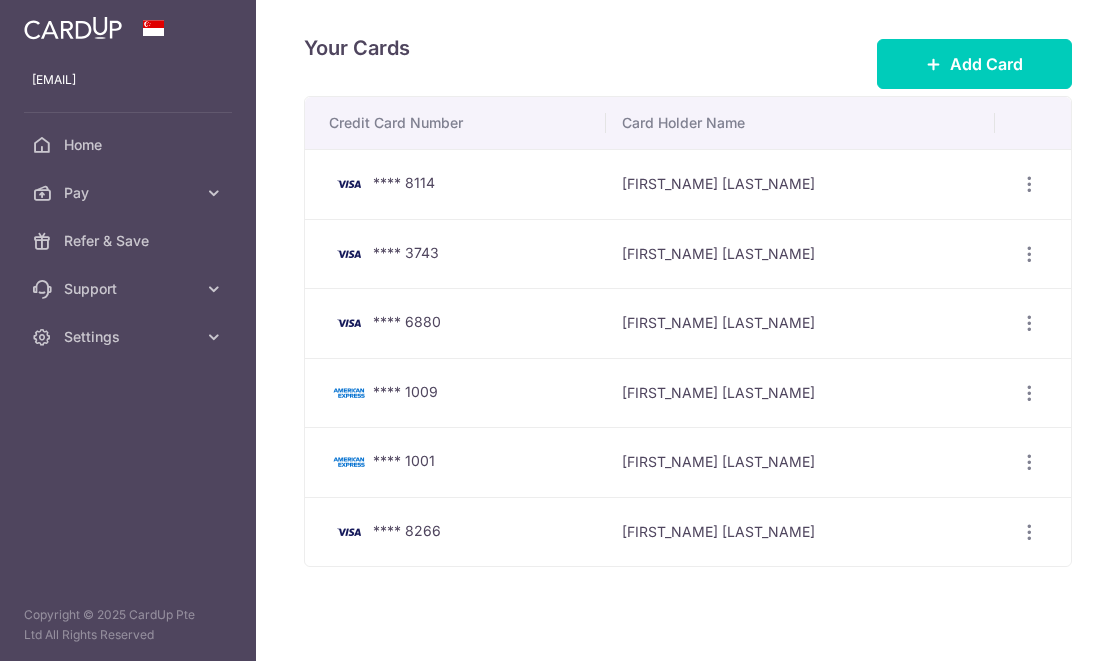 scroll, scrollTop: 0, scrollLeft: 0, axis: both 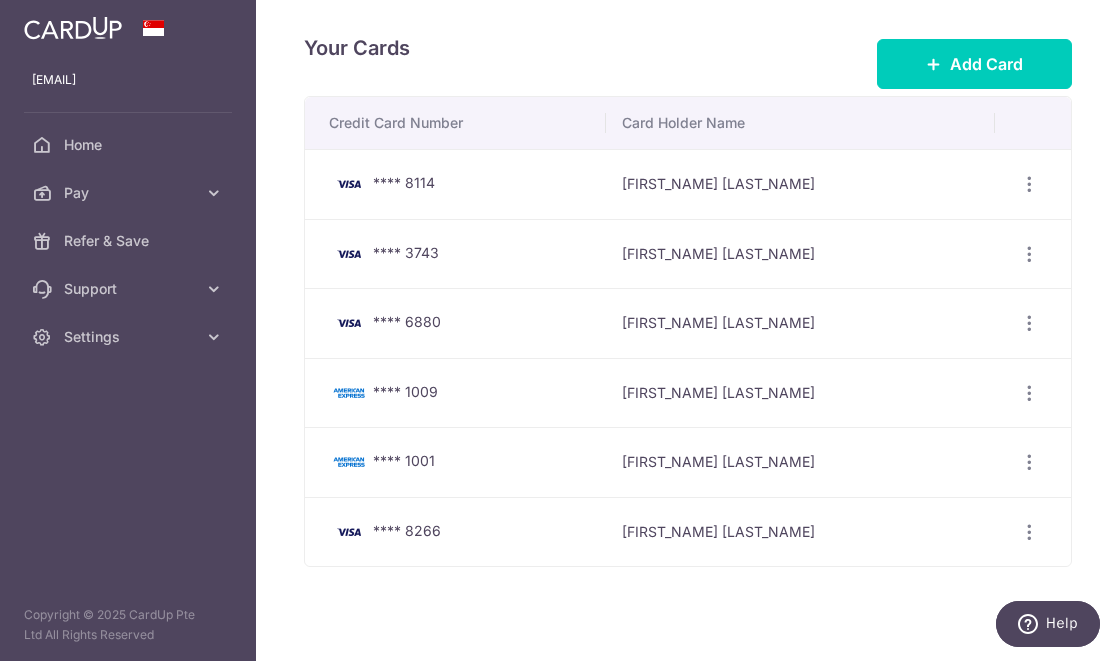 click at bounding box center (1029, 184) 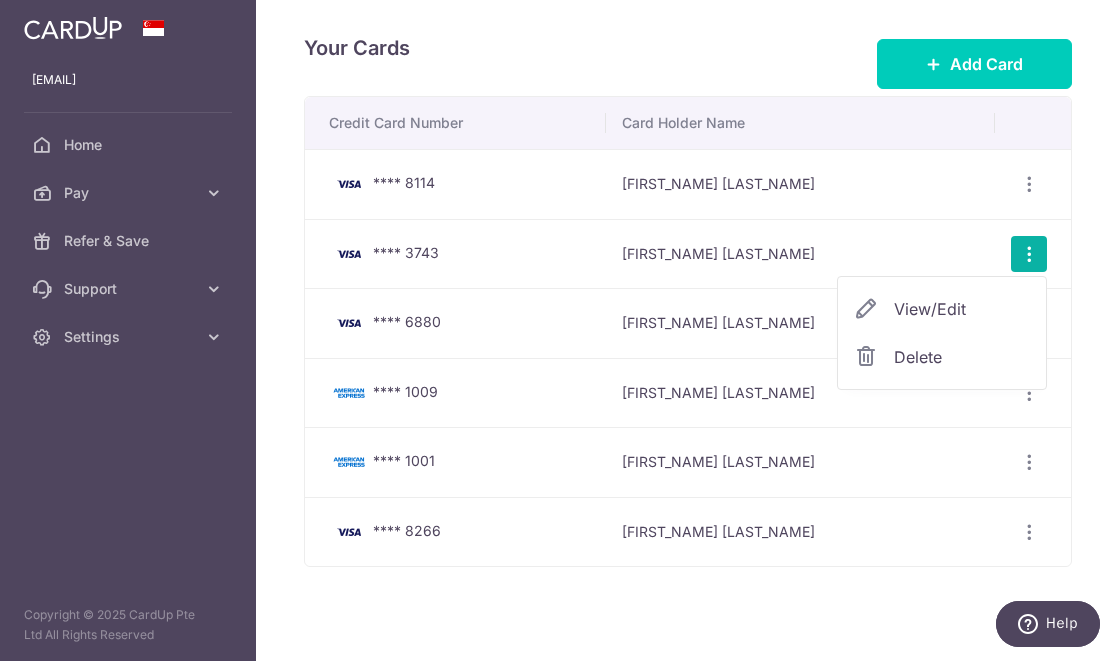 click on "Delete" at bounding box center [962, 357] 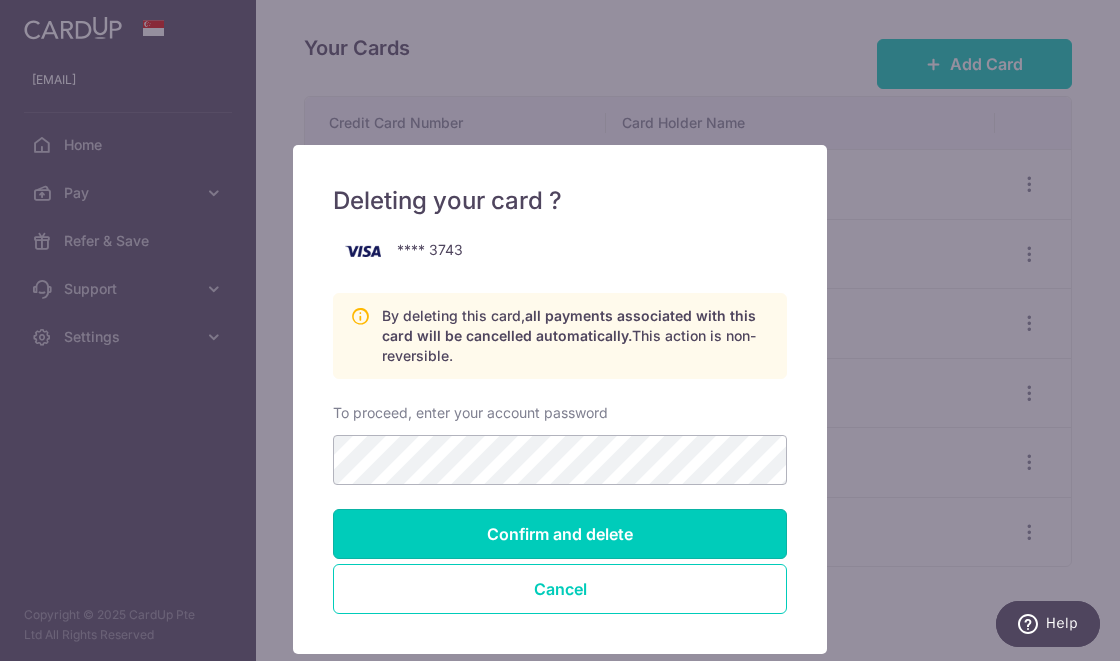 click on "Confirm and delete" at bounding box center [560, 534] 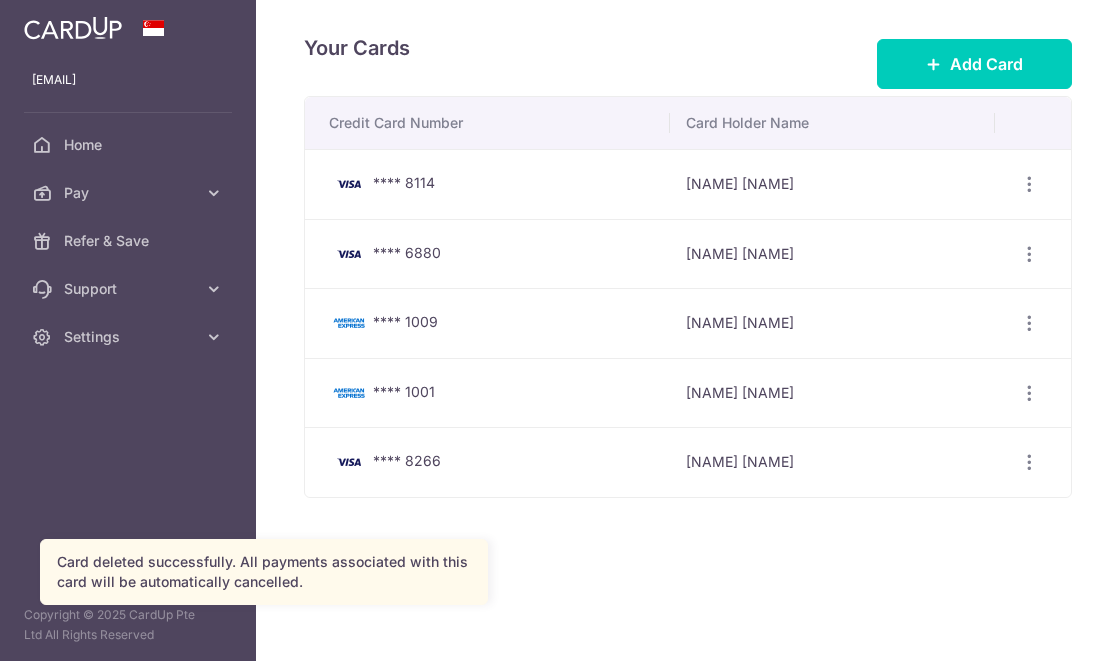scroll, scrollTop: 0, scrollLeft: 0, axis: both 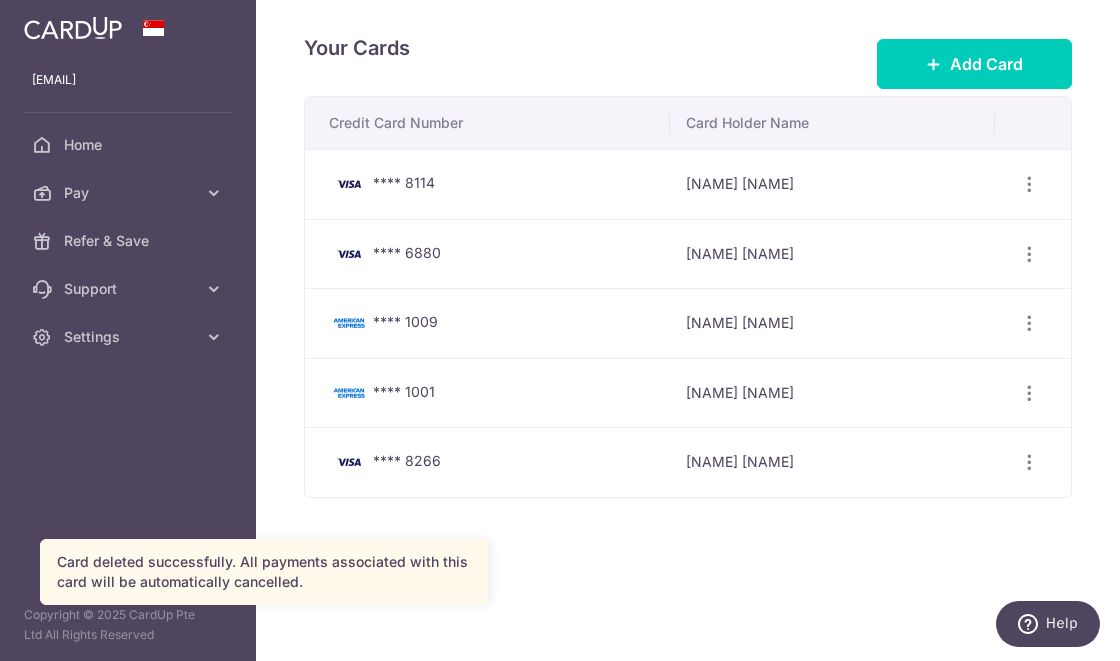 click at bounding box center (1029, 184) 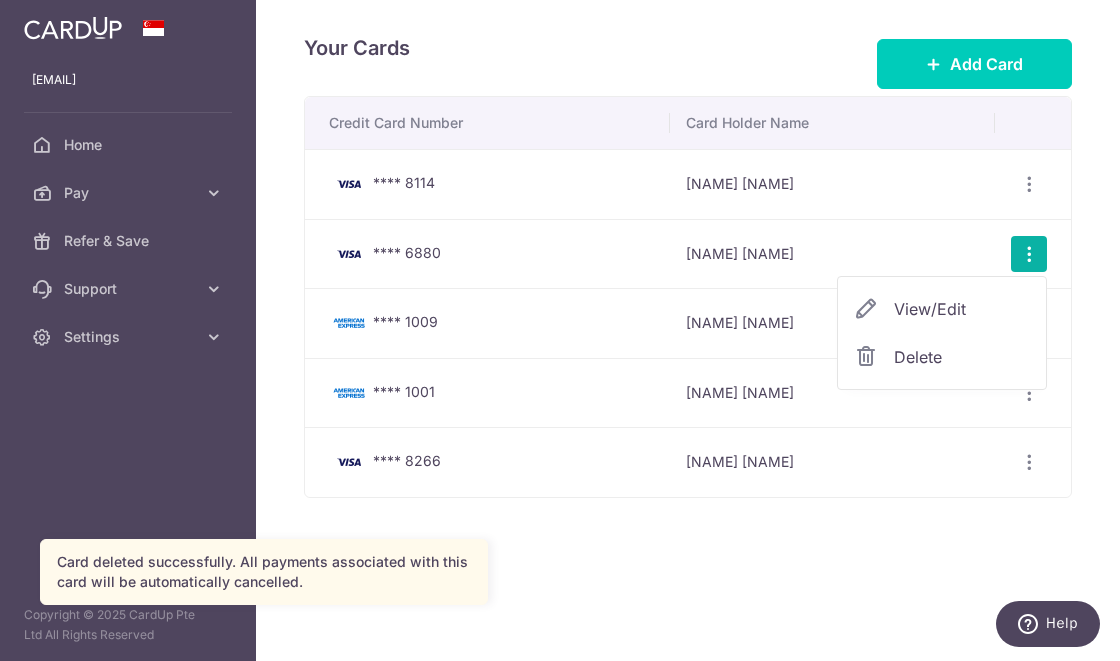 click on "Delete" at bounding box center (962, 357) 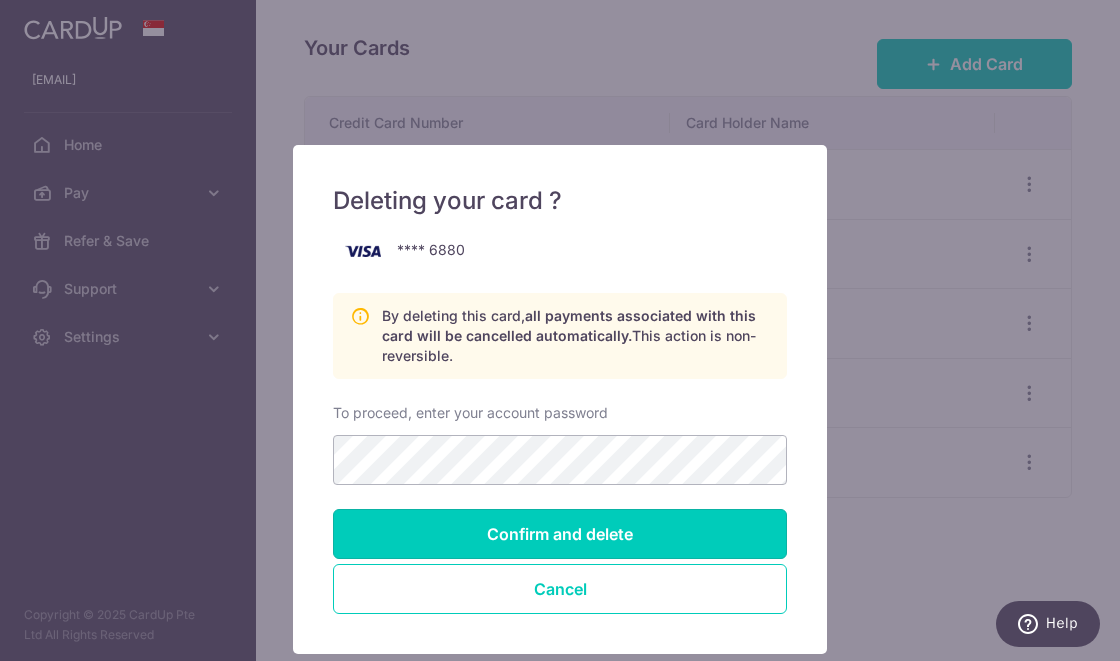 click on "Confirm and delete" at bounding box center (560, 534) 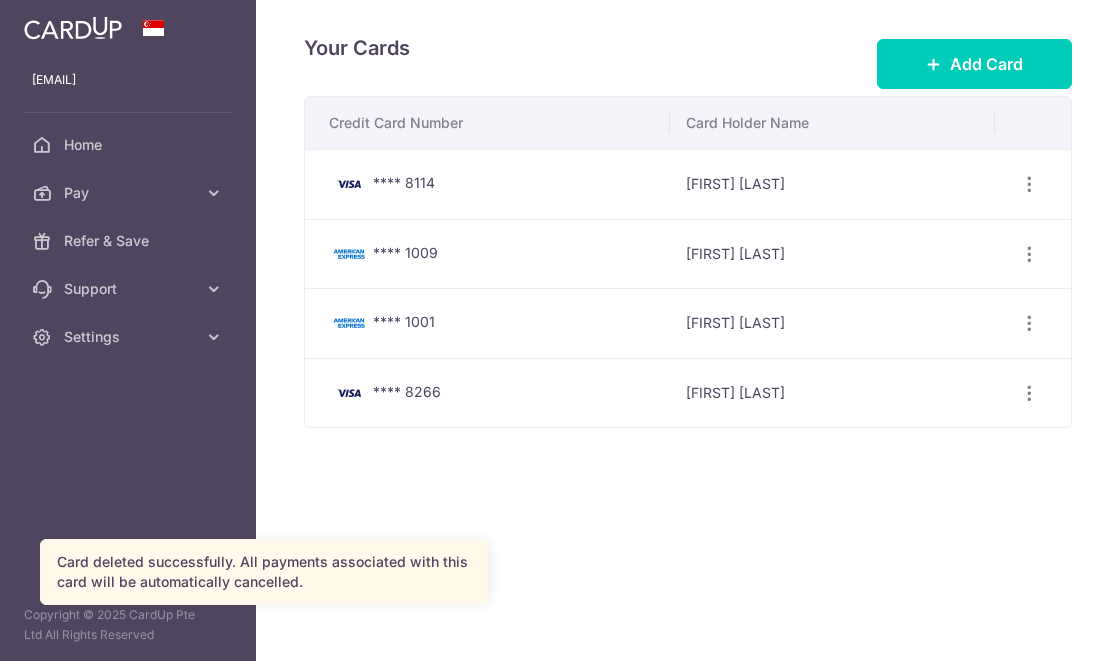 scroll, scrollTop: 0, scrollLeft: 0, axis: both 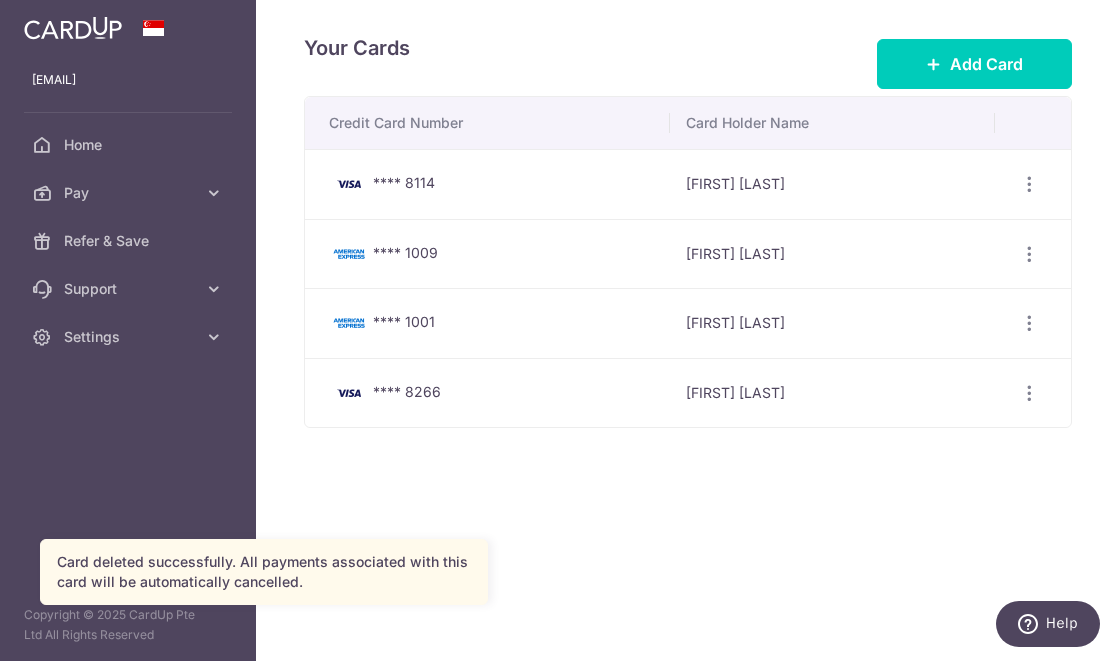 click at bounding box center [1029, 184] 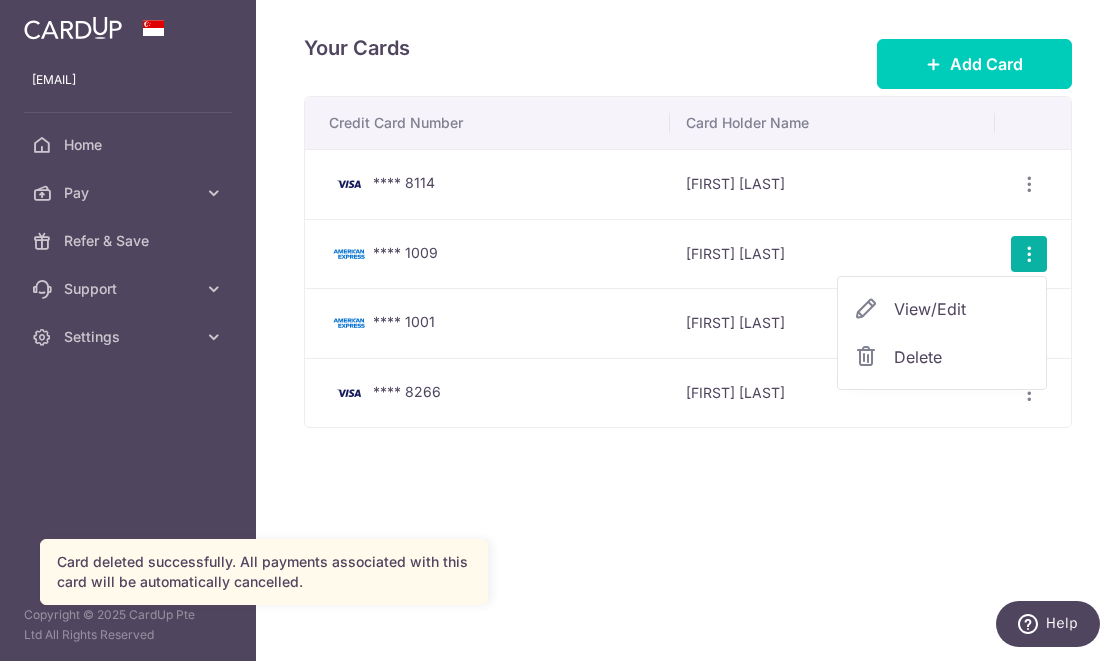 click on "Delete" at bounding box center (962, 357) 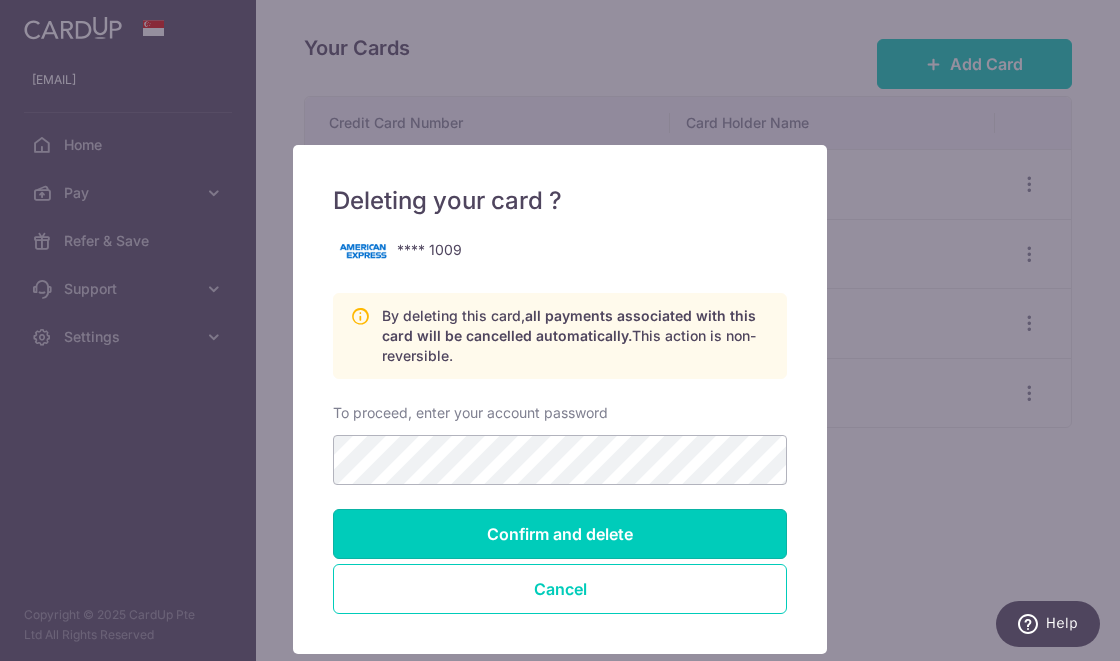 click on "Confirm and delete" at bounding box center (560, 534) 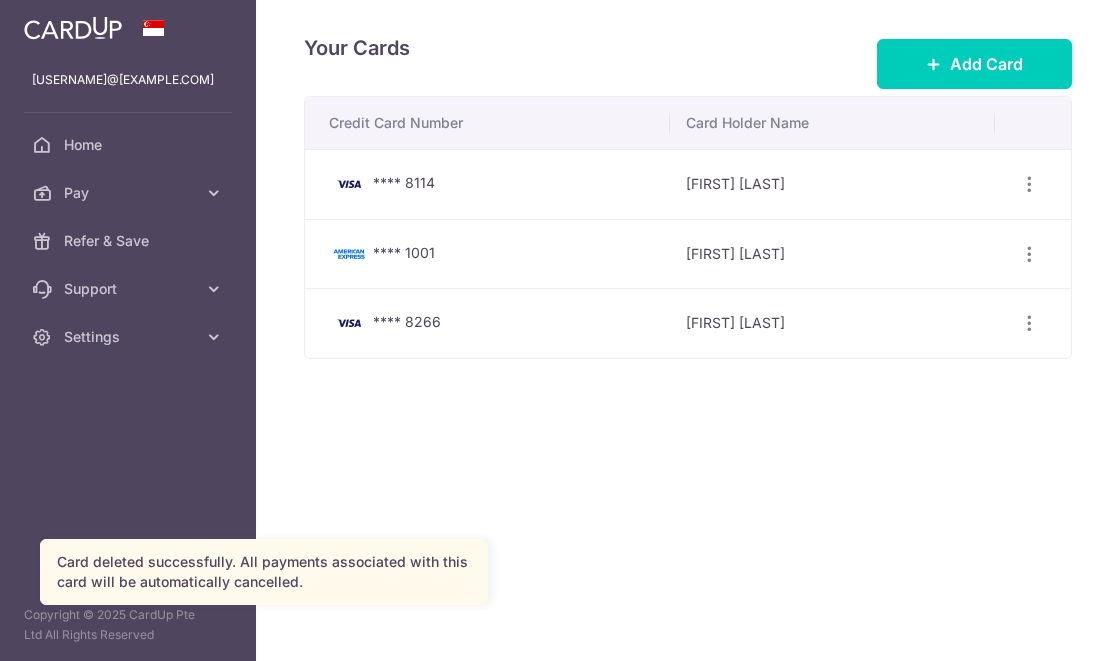 scroll, scrollTop: 0, scrollLeft: 0, axis: both 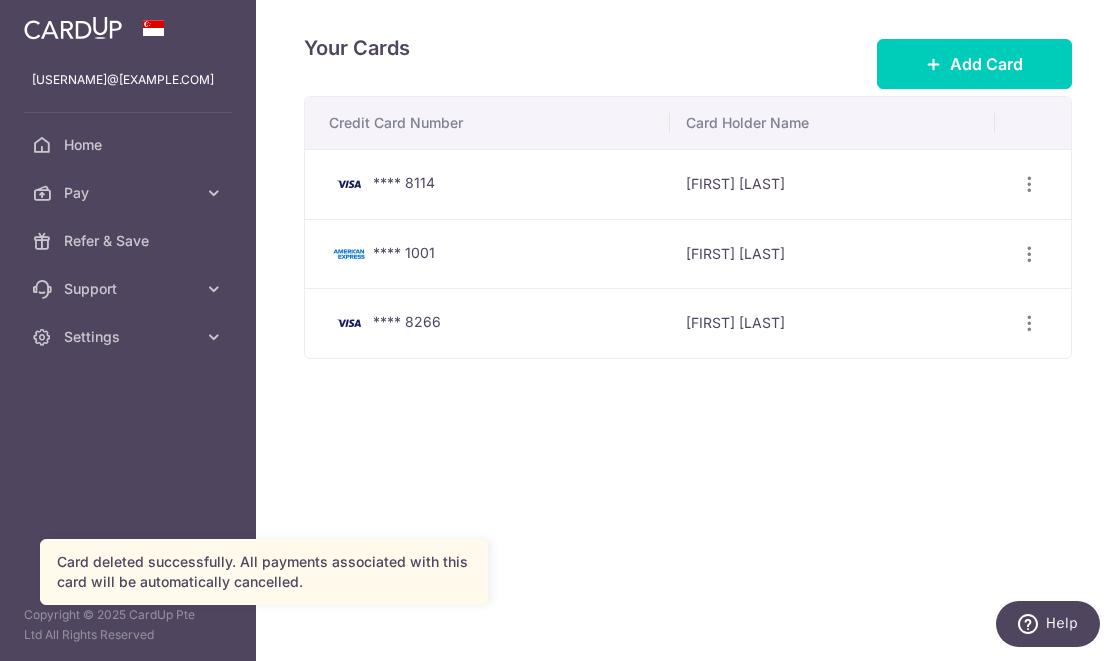 click at bounding box center [1029, 184] 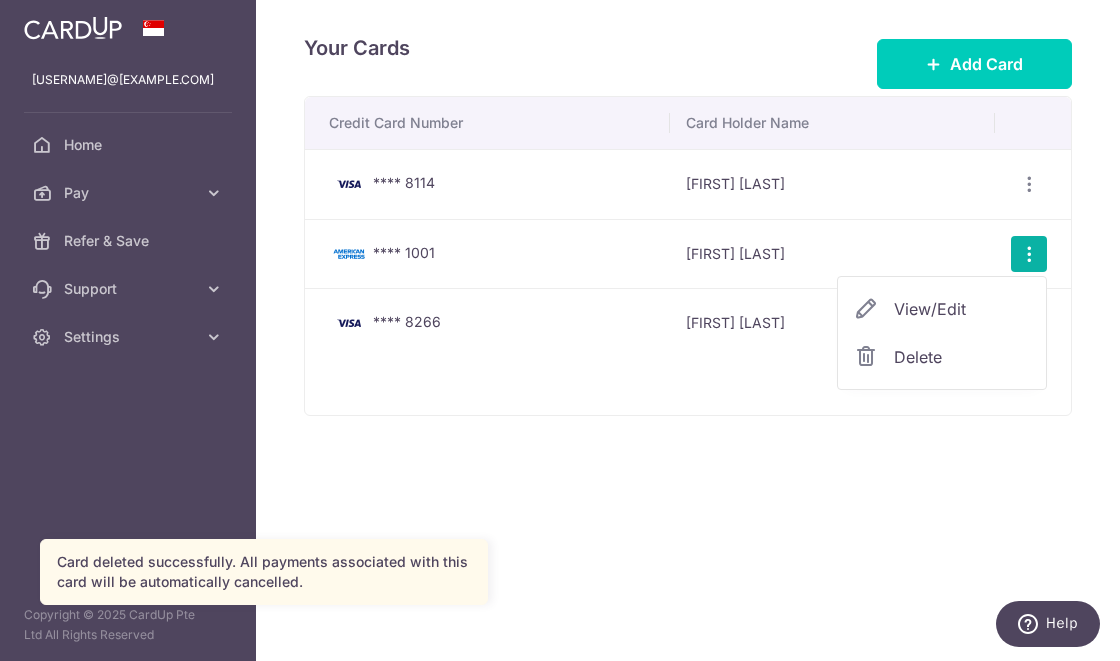 click on "Delete" at bounding box center (962, 357) 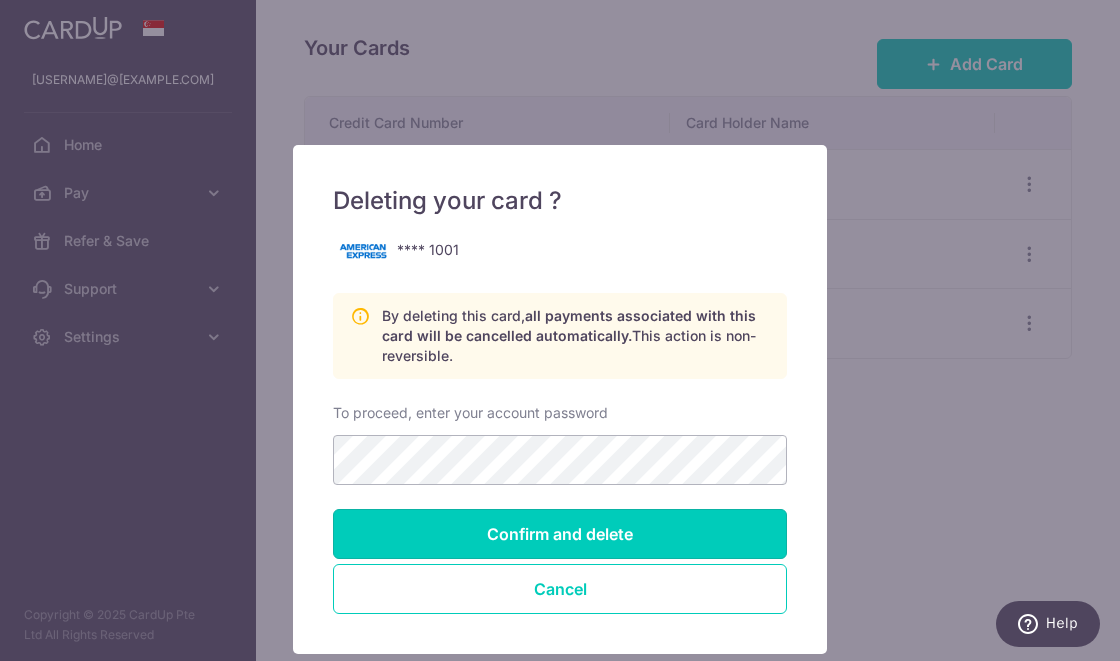 click on "Confirm and delete" at bounding box center (560, 534) 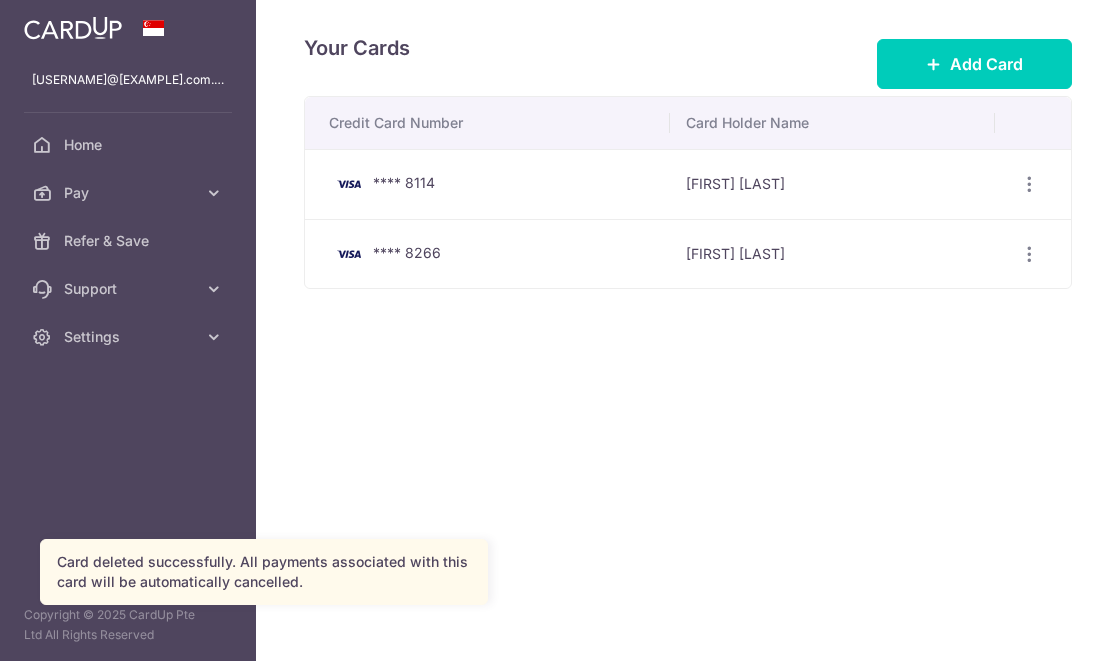 scroll, scrollTop: 0, scrollLeft: 0, axis: both 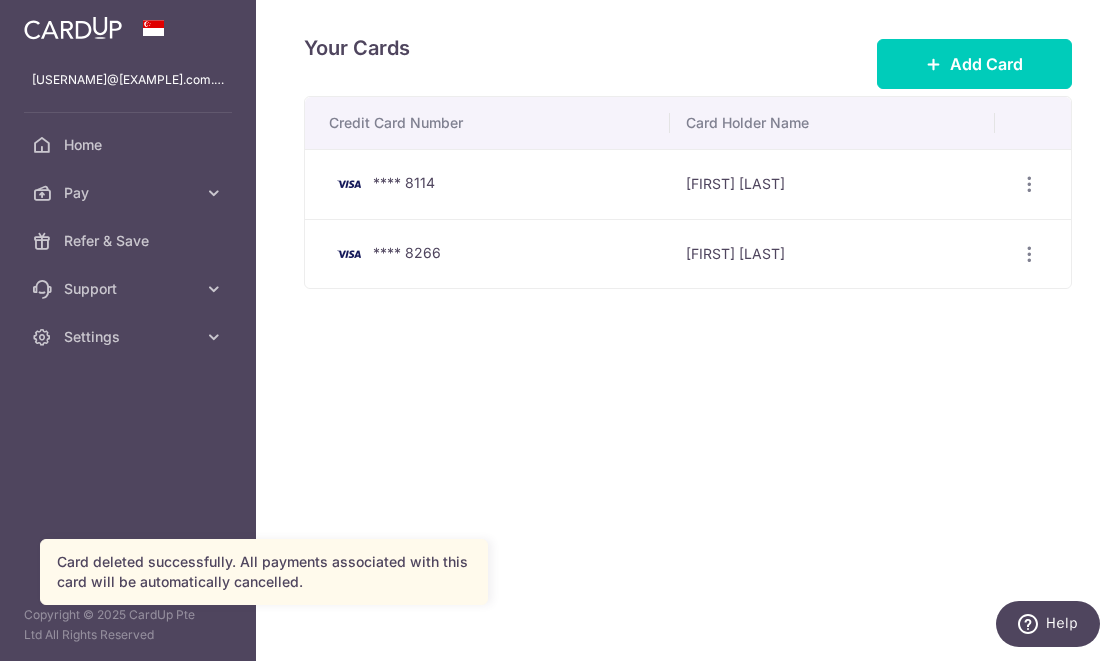 click at bounding box center (1029, 184) 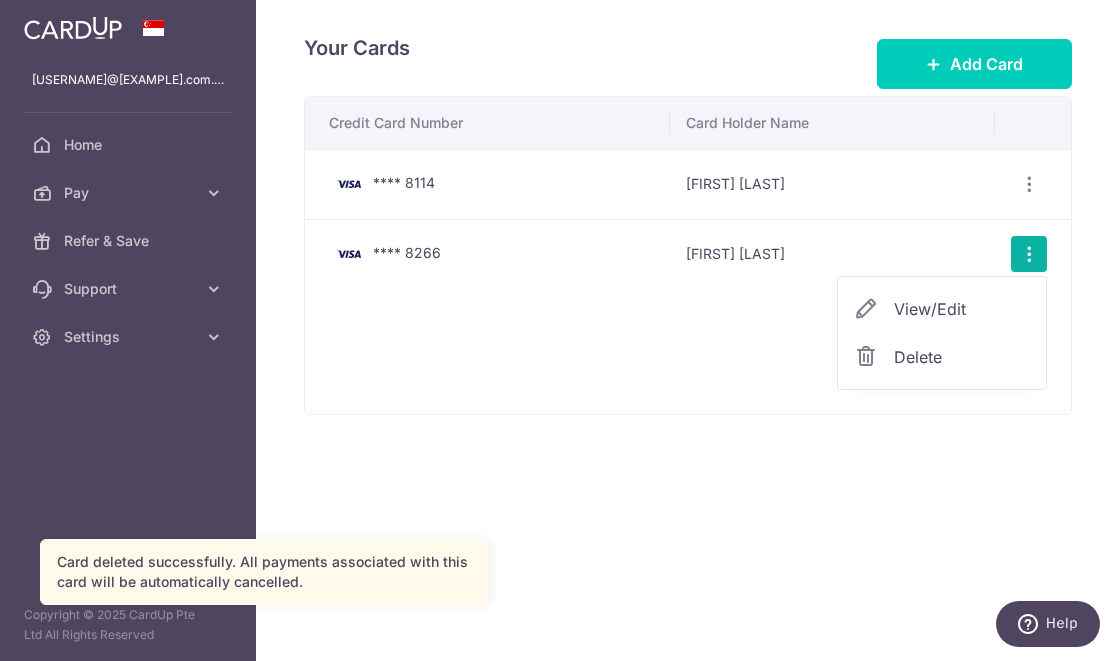 click on "Delete" at bounding box center [962, 357] 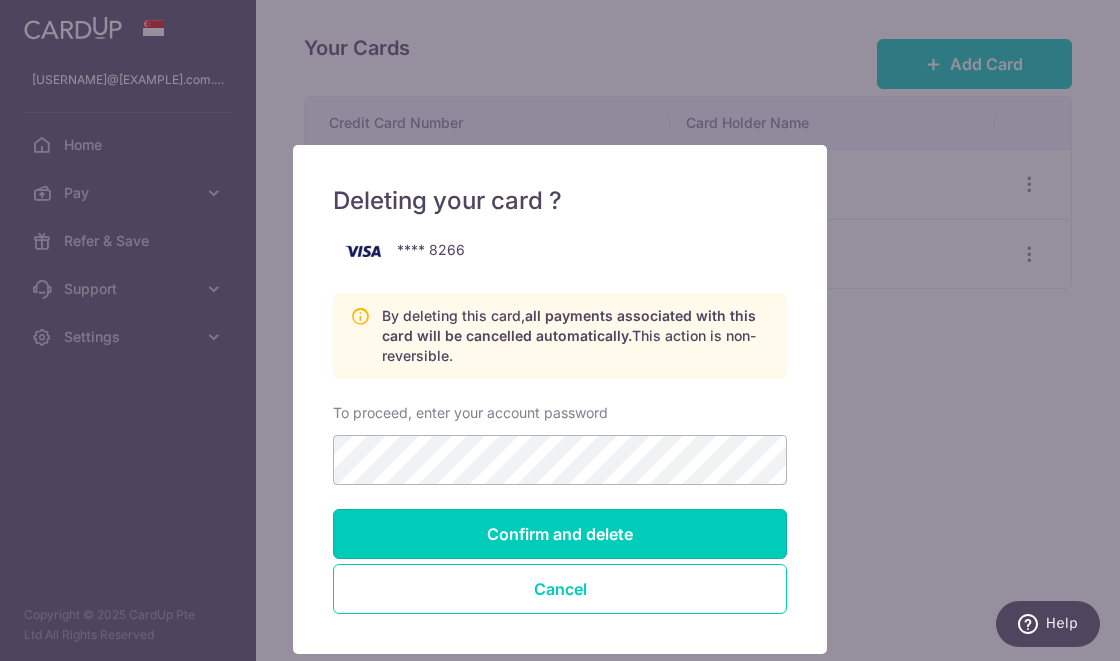 click on "Confirm and delete" at bounding box center (560, 534) 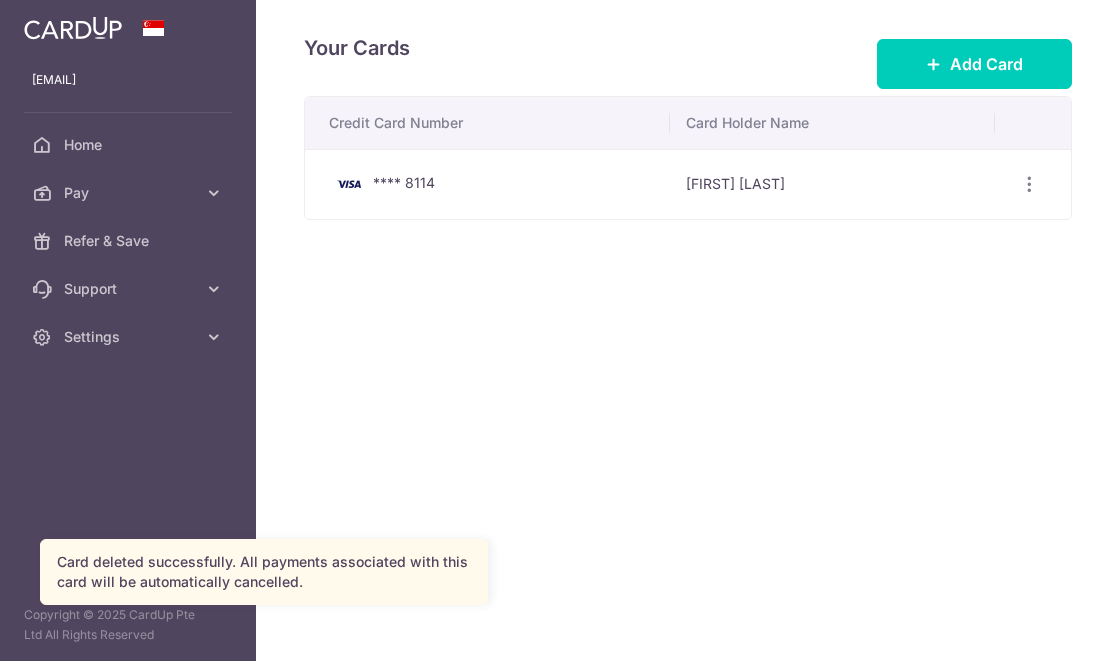 scroll, scrollTop: 0, scrollLeft: 0, axis: both 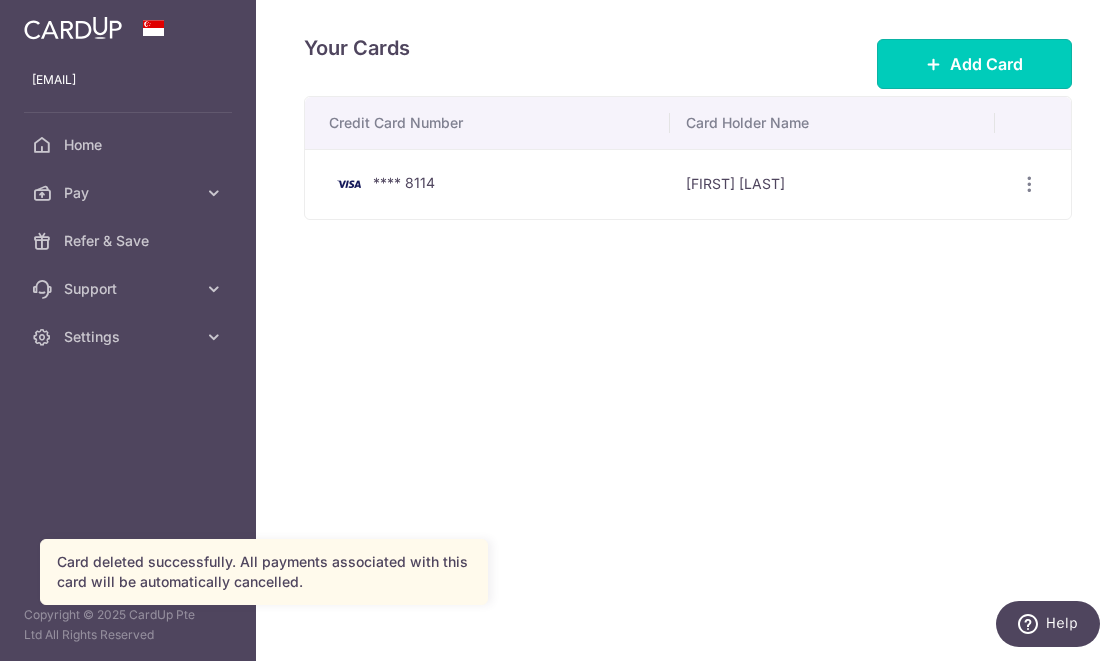 click on "Add Card" at bounding box center (986, 64) 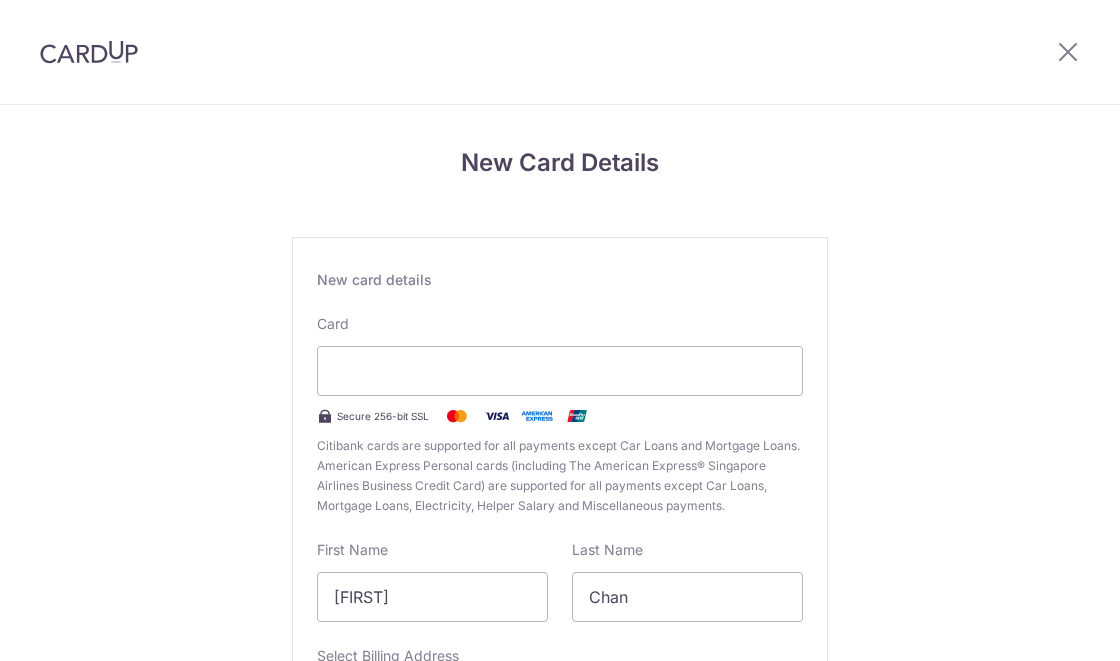 scroll, scrollTop: 0, scrollLeft: 0, axis: both 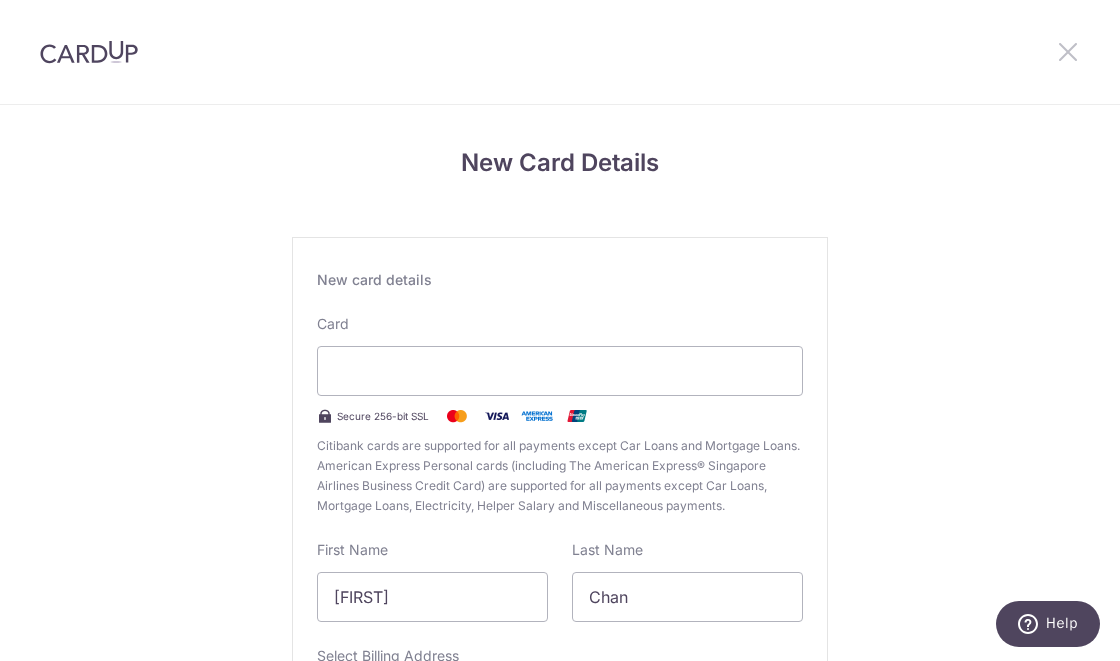 click at bounding box center [1068, 51] 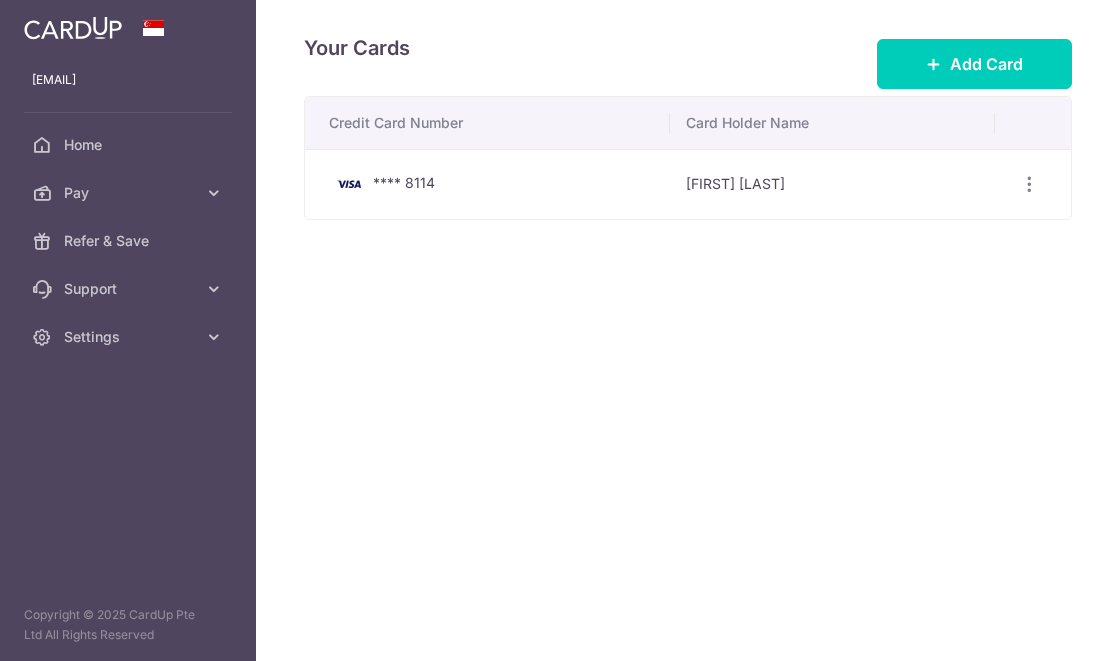 scroll, scrollTop: 0, scrollLeft: 0, axis: both 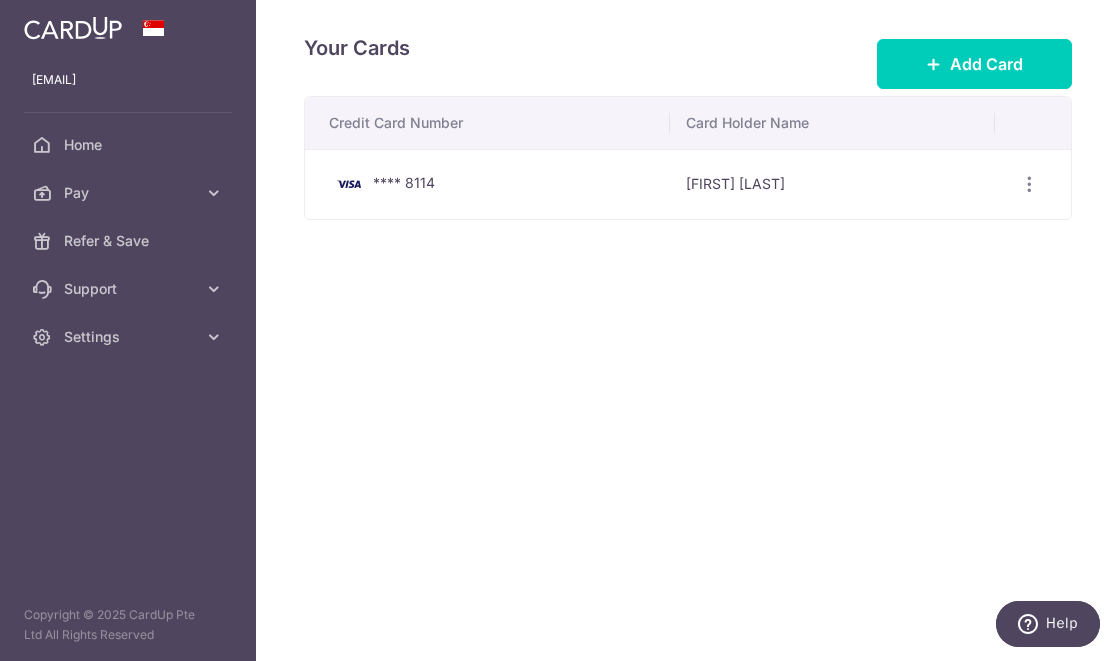 click on "Settings" at bounding box center [130, 337] 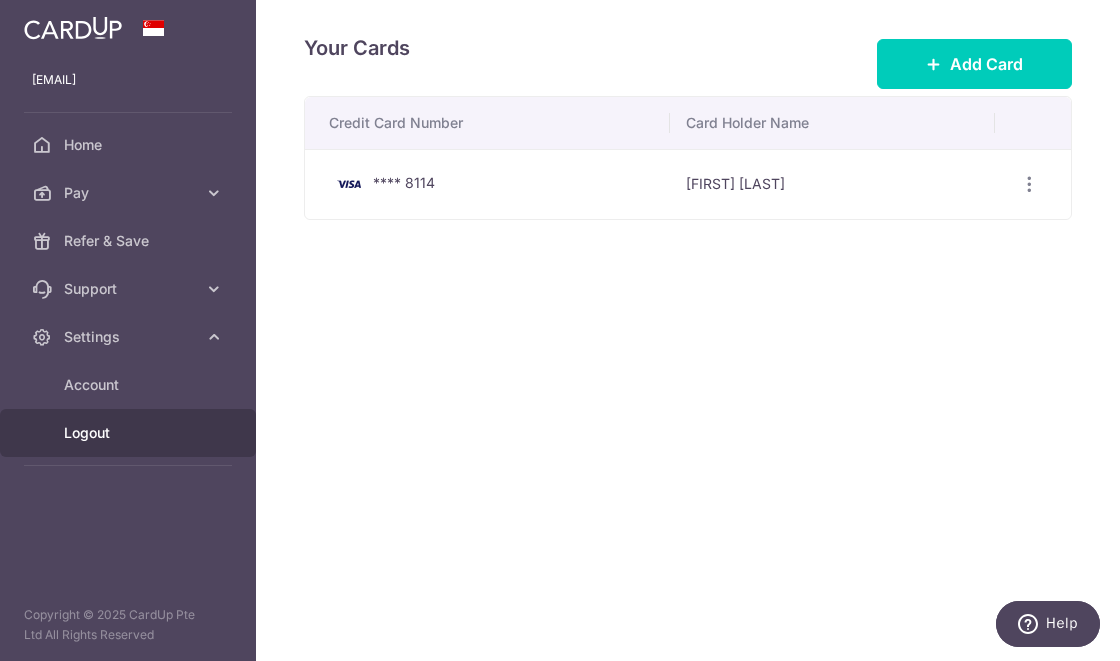 click on "Logout" at bounding box center [128, 433] 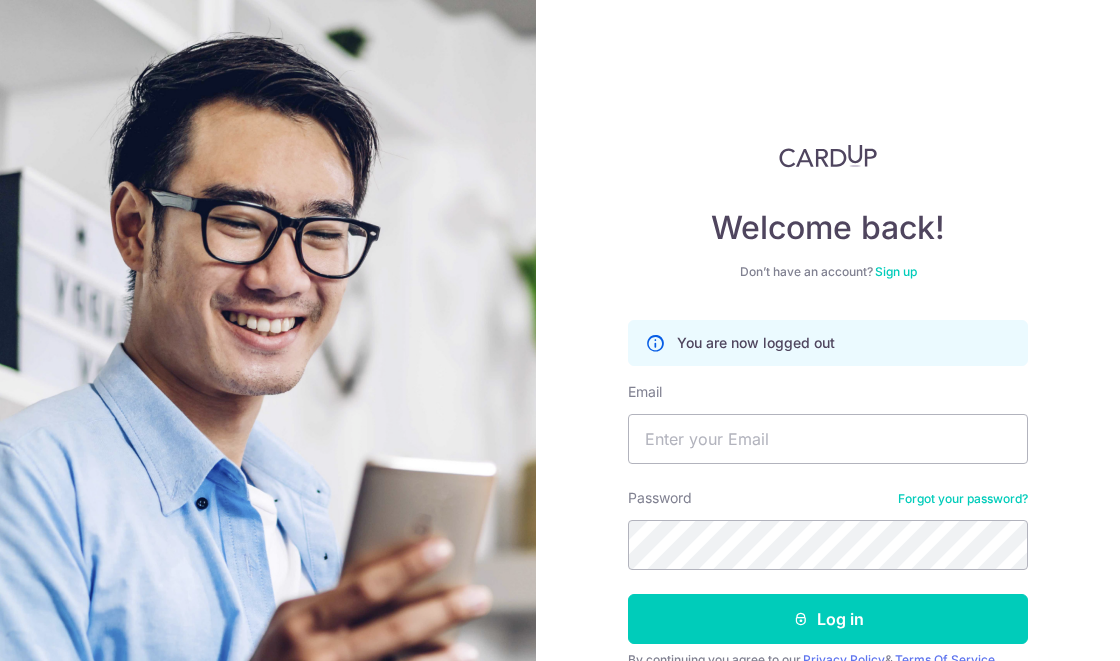 scroll, scrollTop: 0, scrollLeft: 0, axis: both 